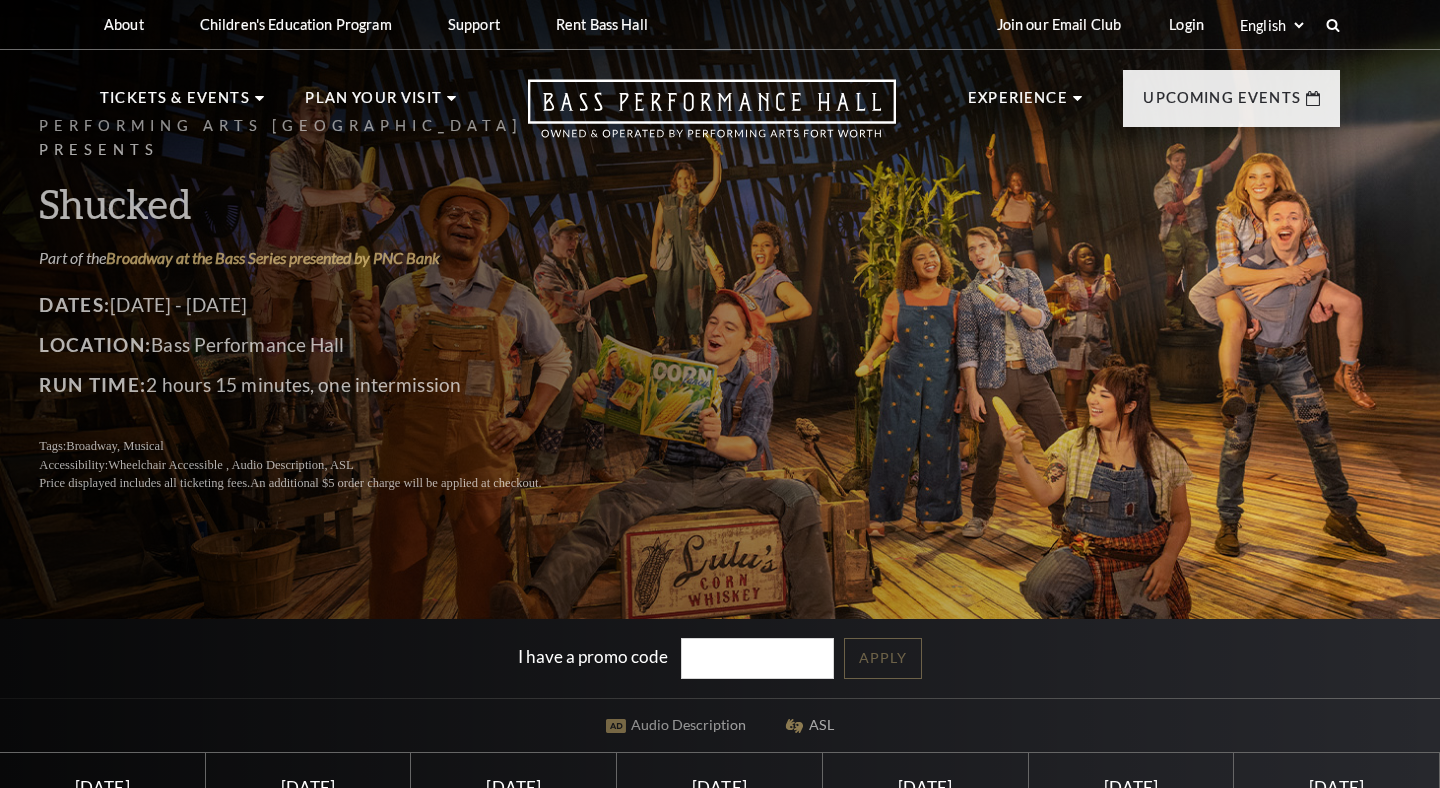 scroll, scrollTop: 0, scrollLeft: 0, axis: both 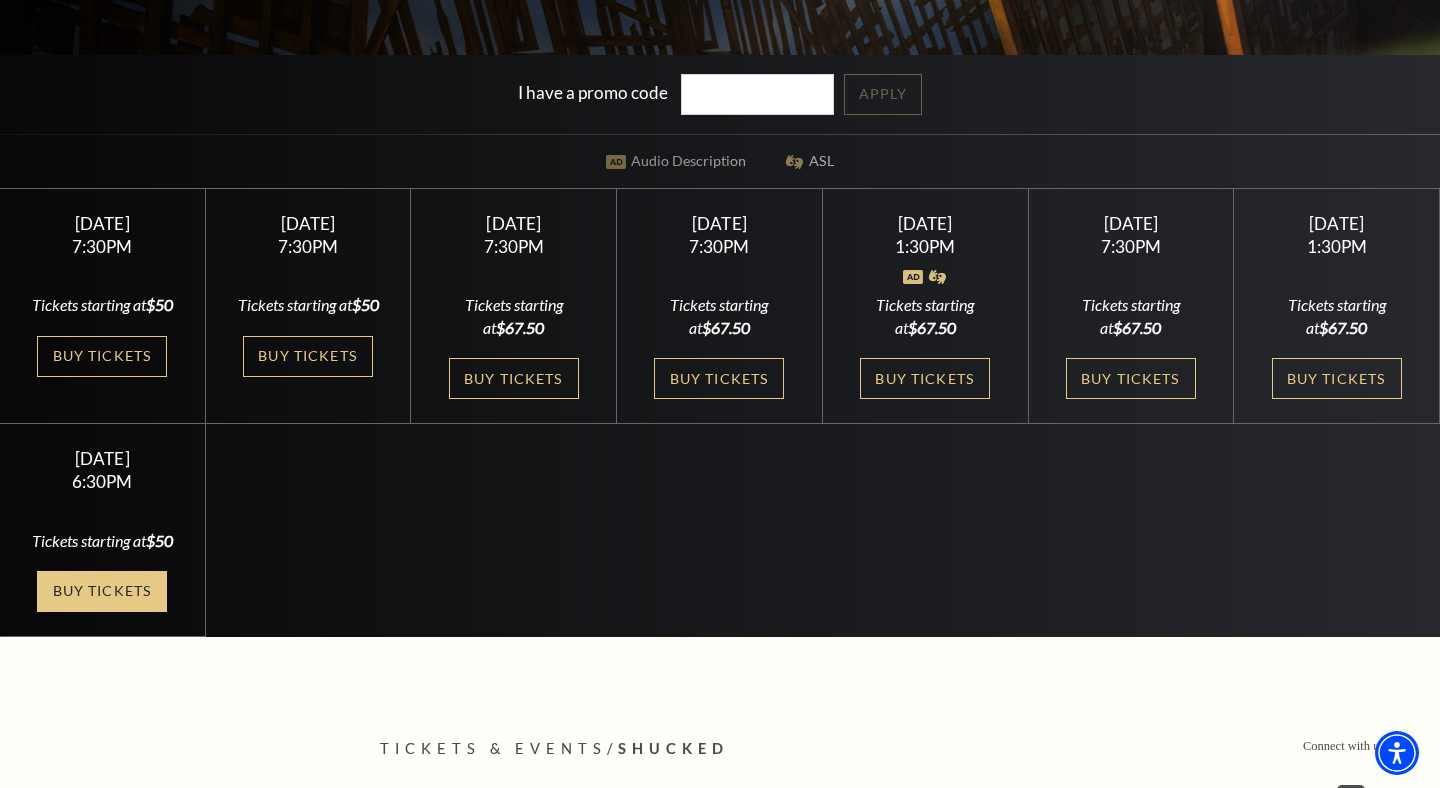 click on "Buy Tickets" at bounding box center [102, 591] 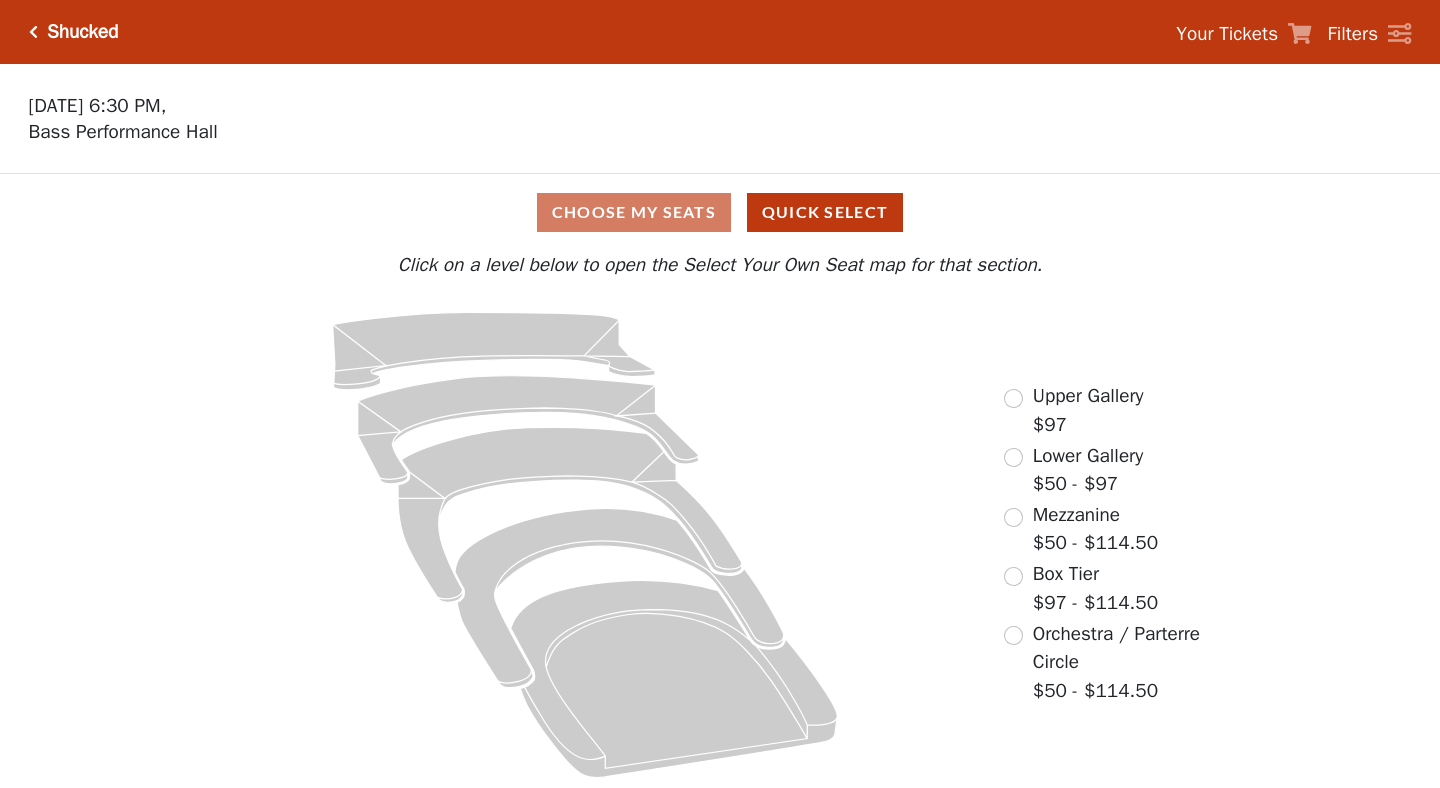 scroll, scrollTop: 0, scrollLeft: 0, axis: both 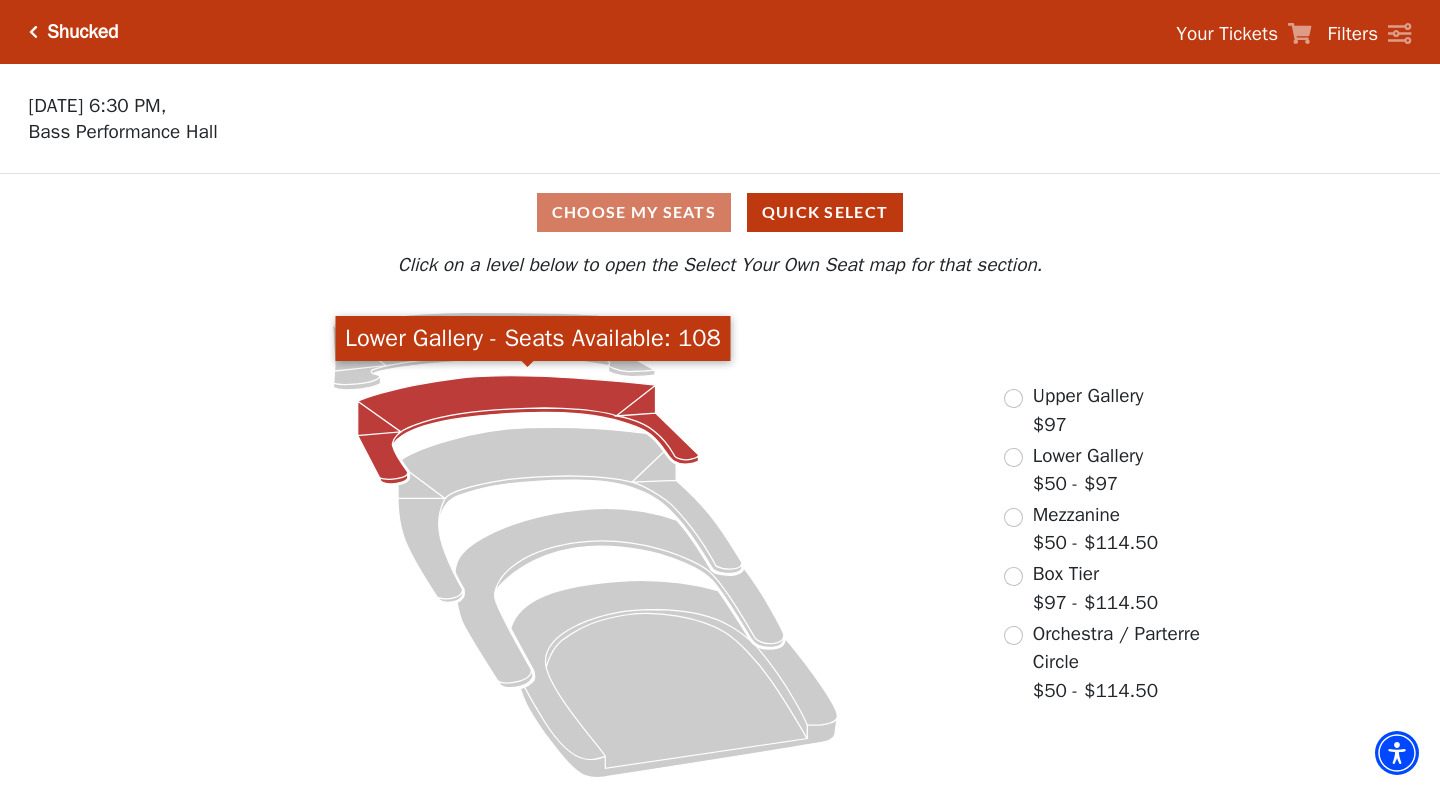 click 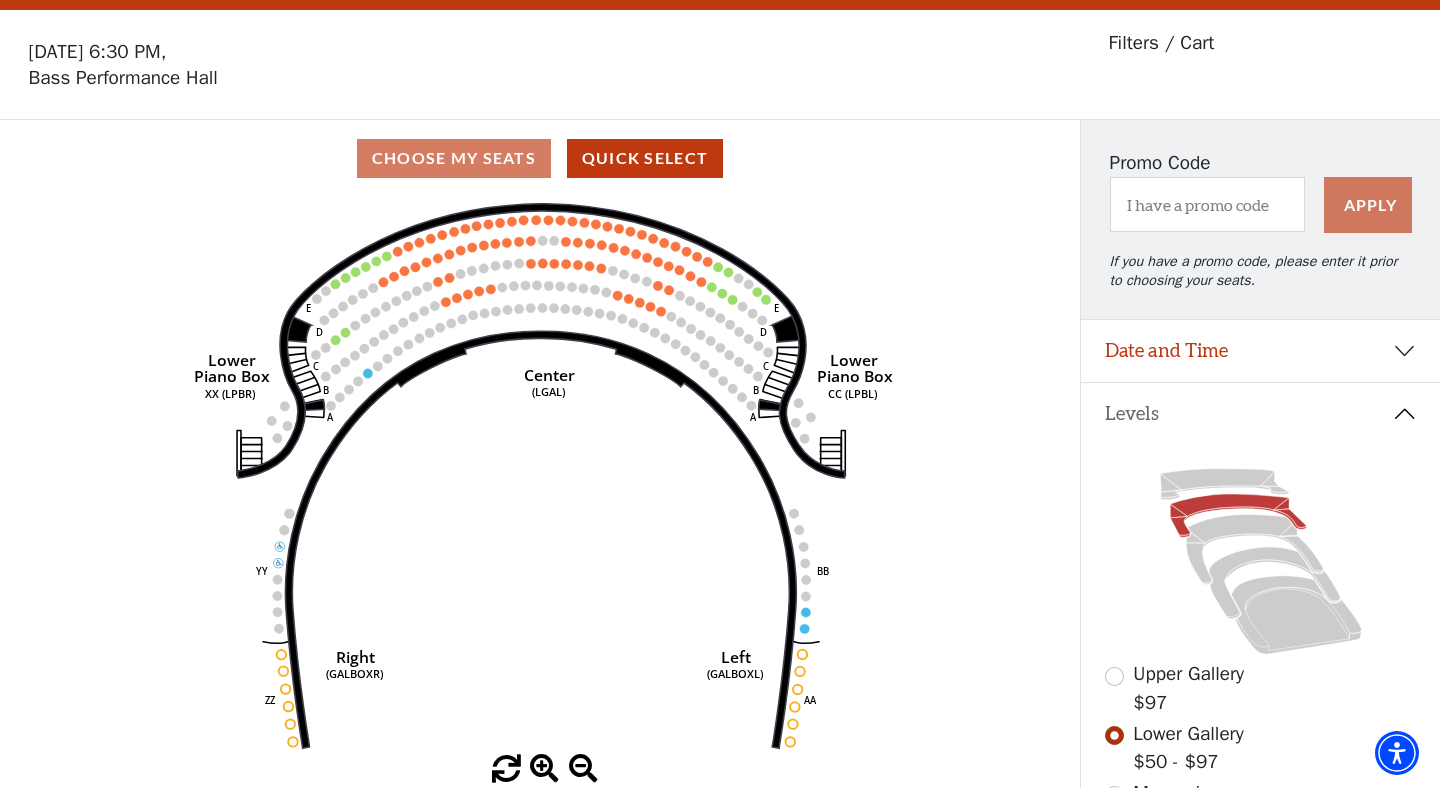scroll, scrollTop: 57, scrollLeft: 0, axis: vertical 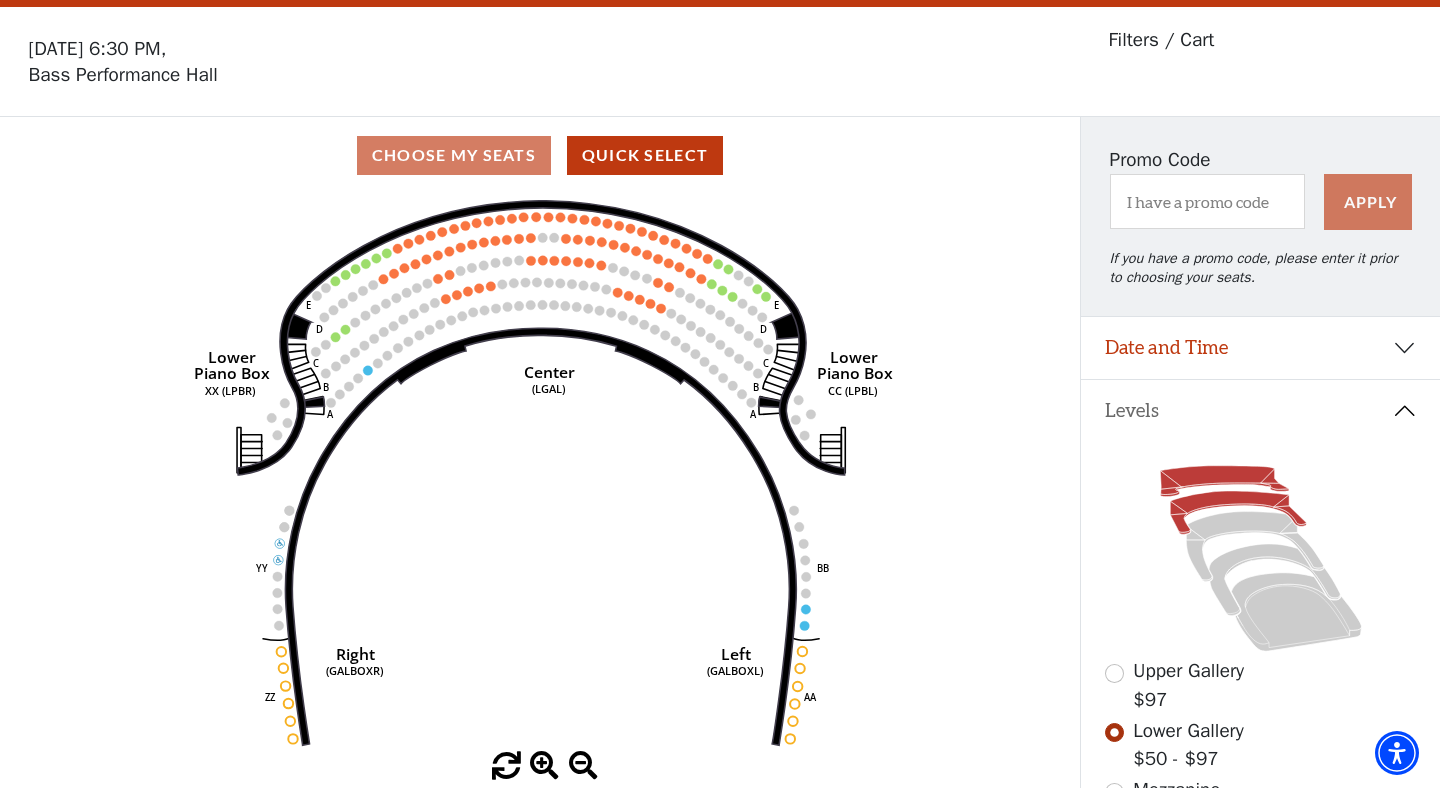 click 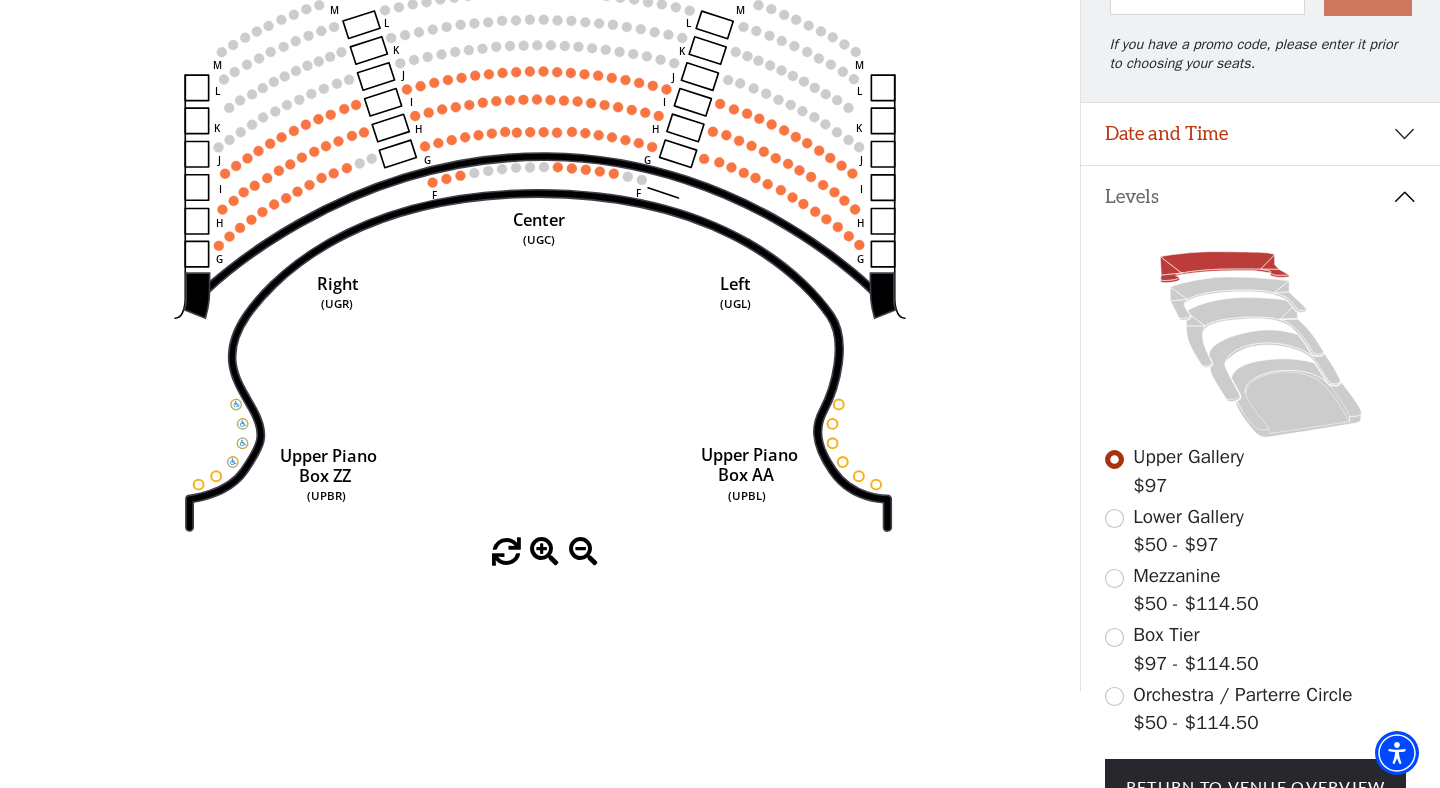 scroll, scrollTop: 272, scrollLeft: 0, axis: vertical 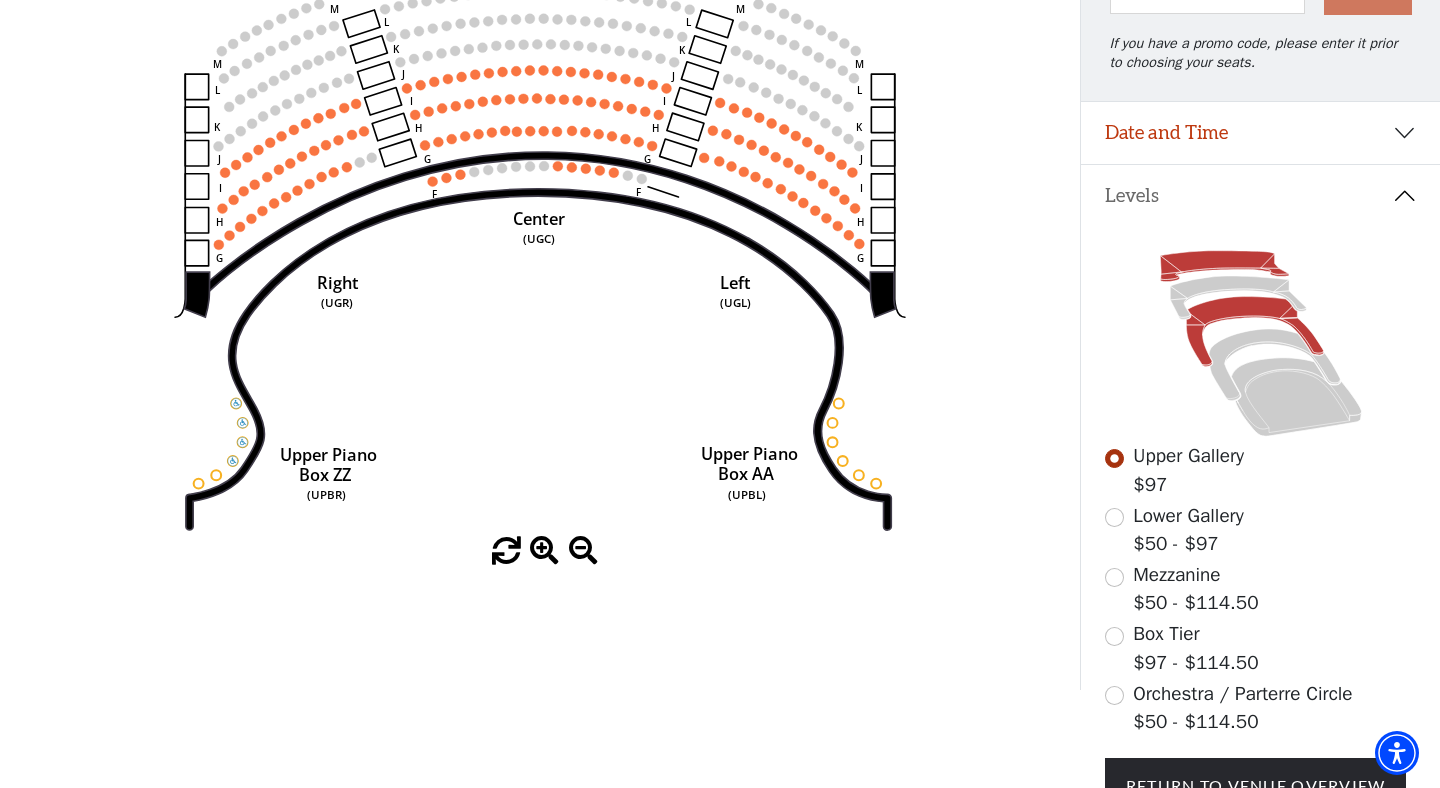 click 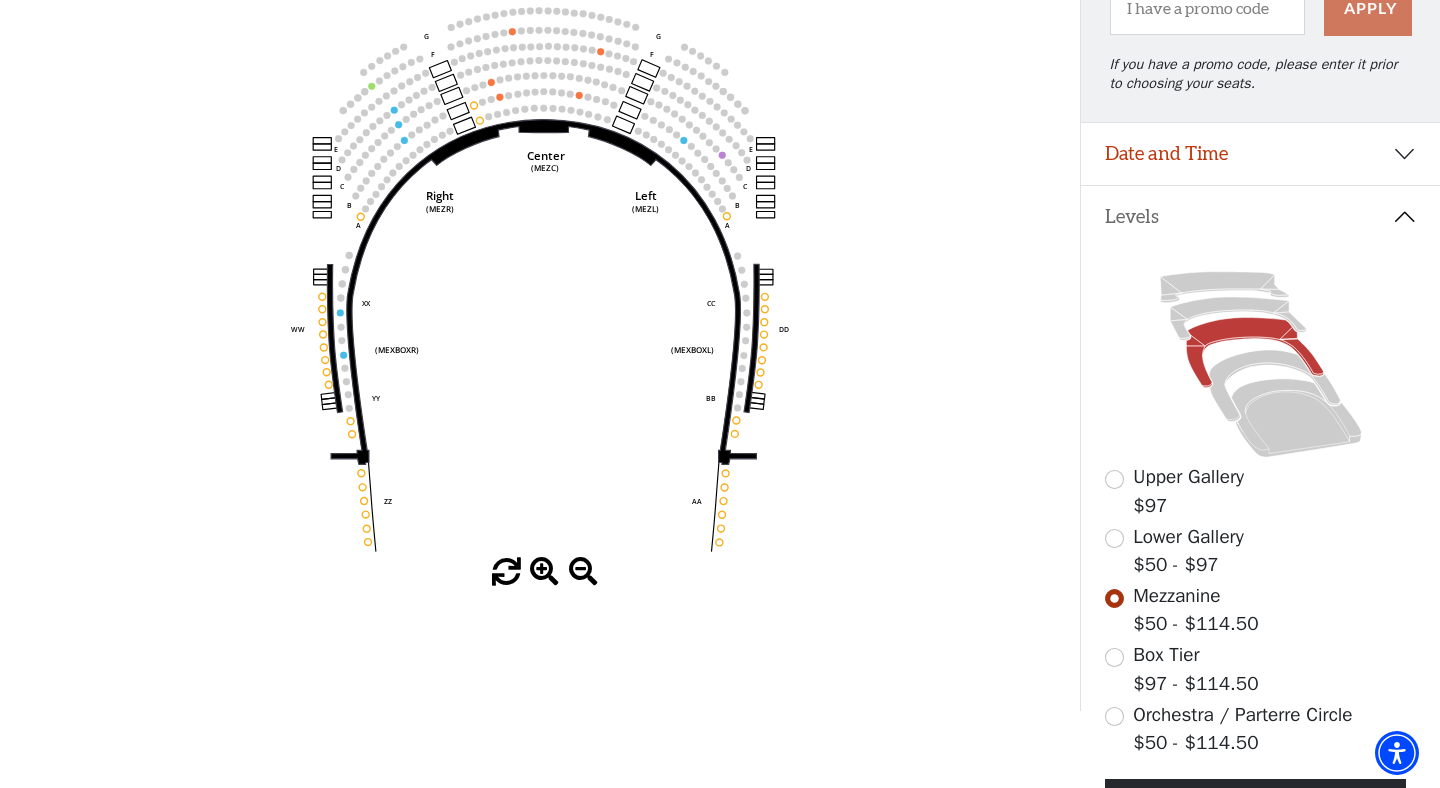 scroll, scrollTop: 273, scrollLeft: 0, axis: vertical 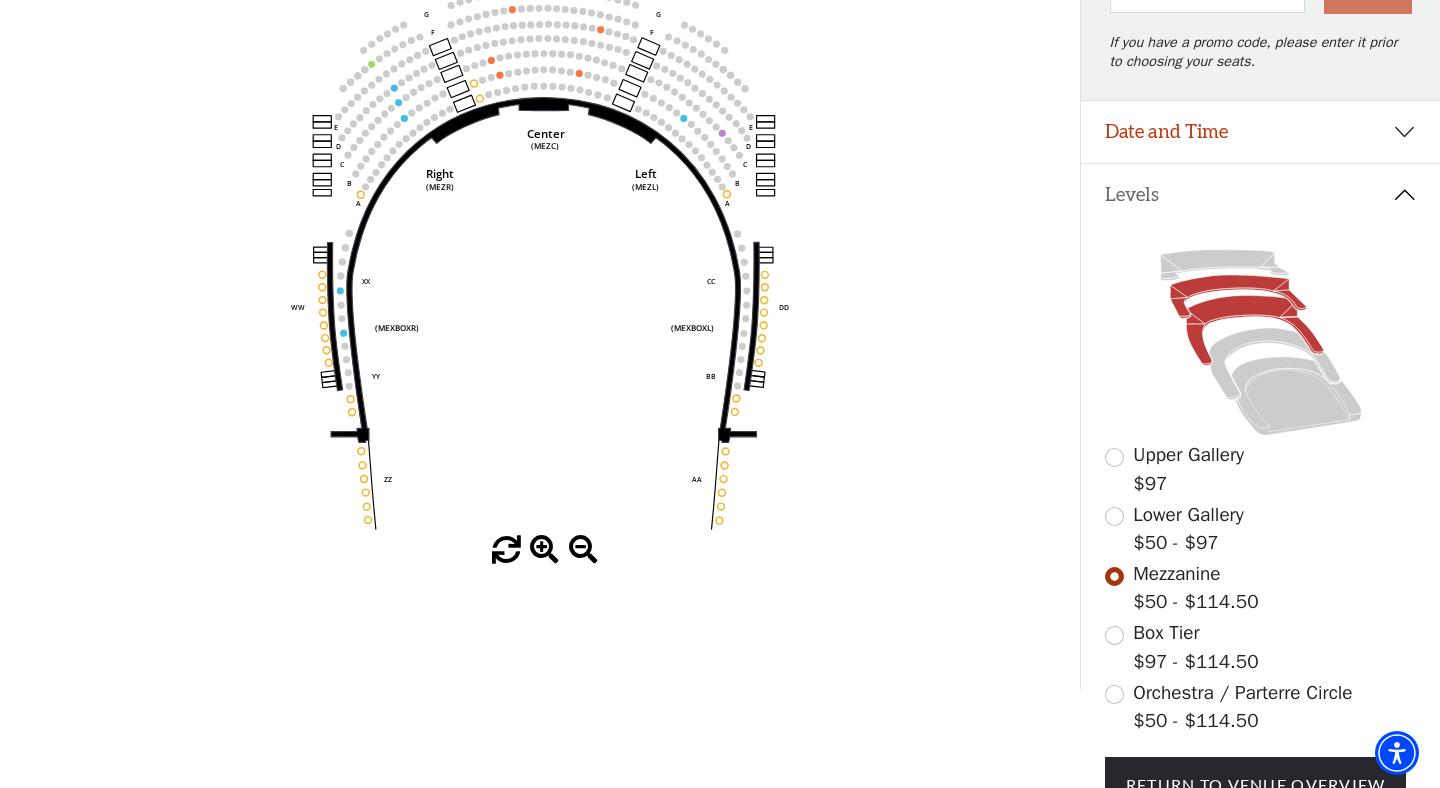 click 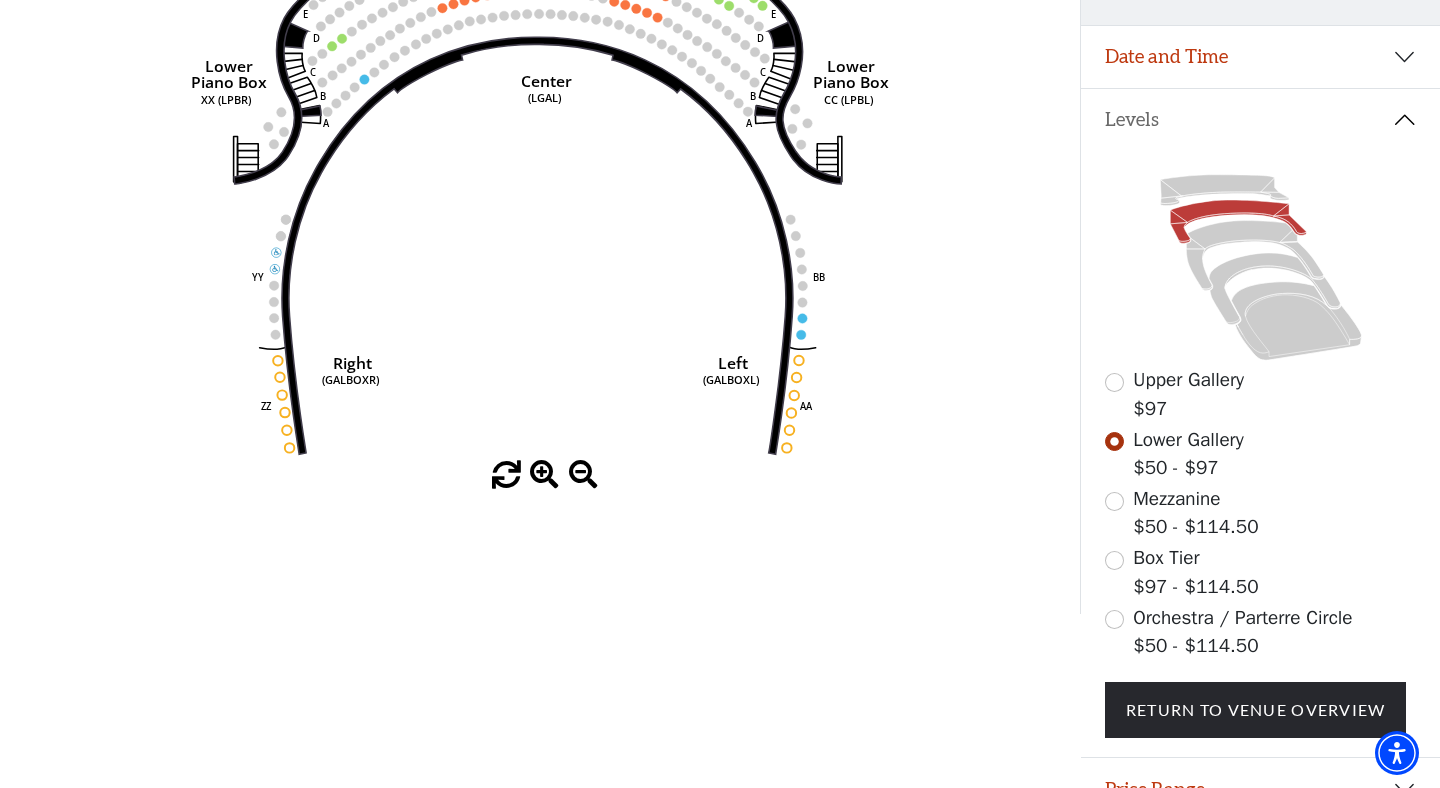 scroll, scrollTop: 247, scrollLeft: 0, axis: vertical 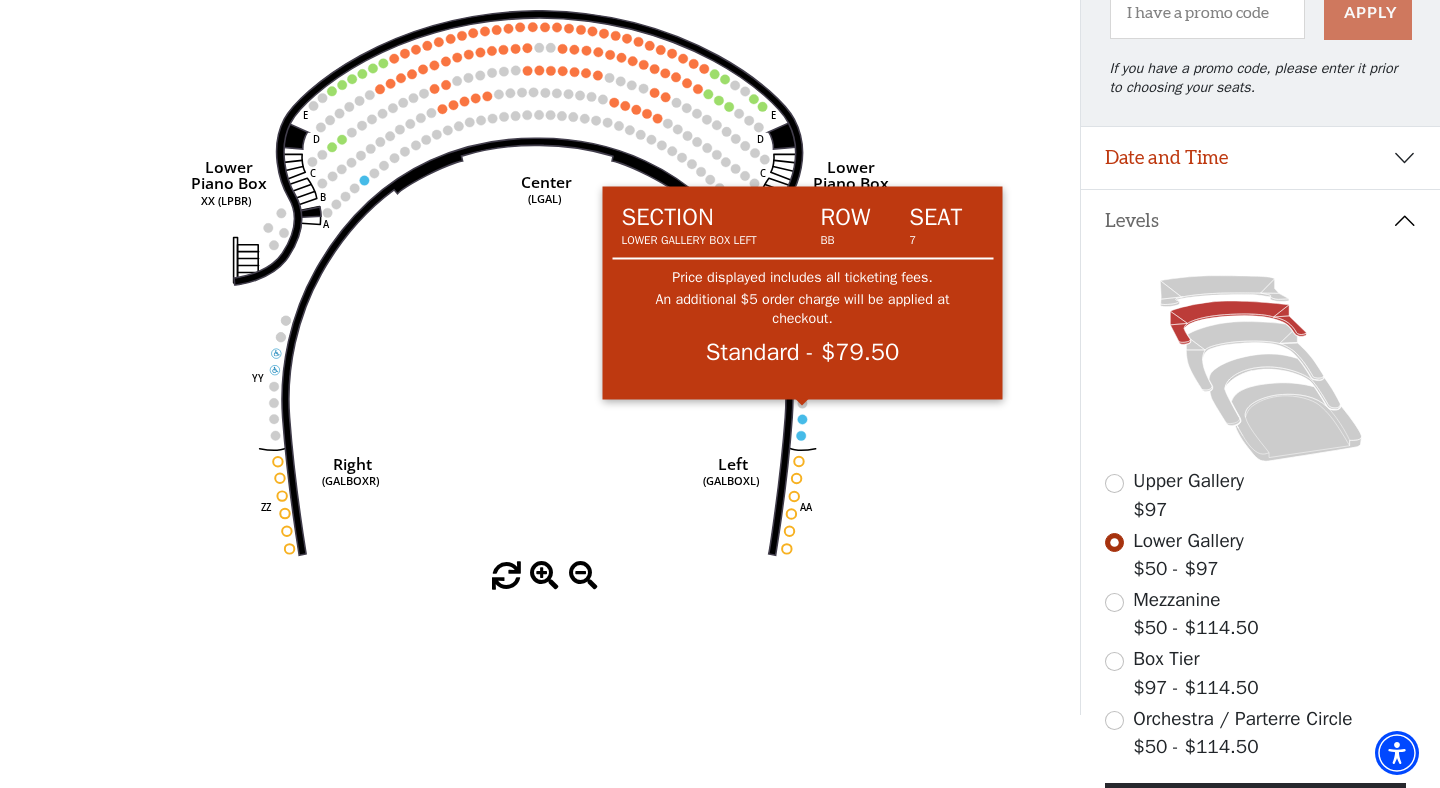 click 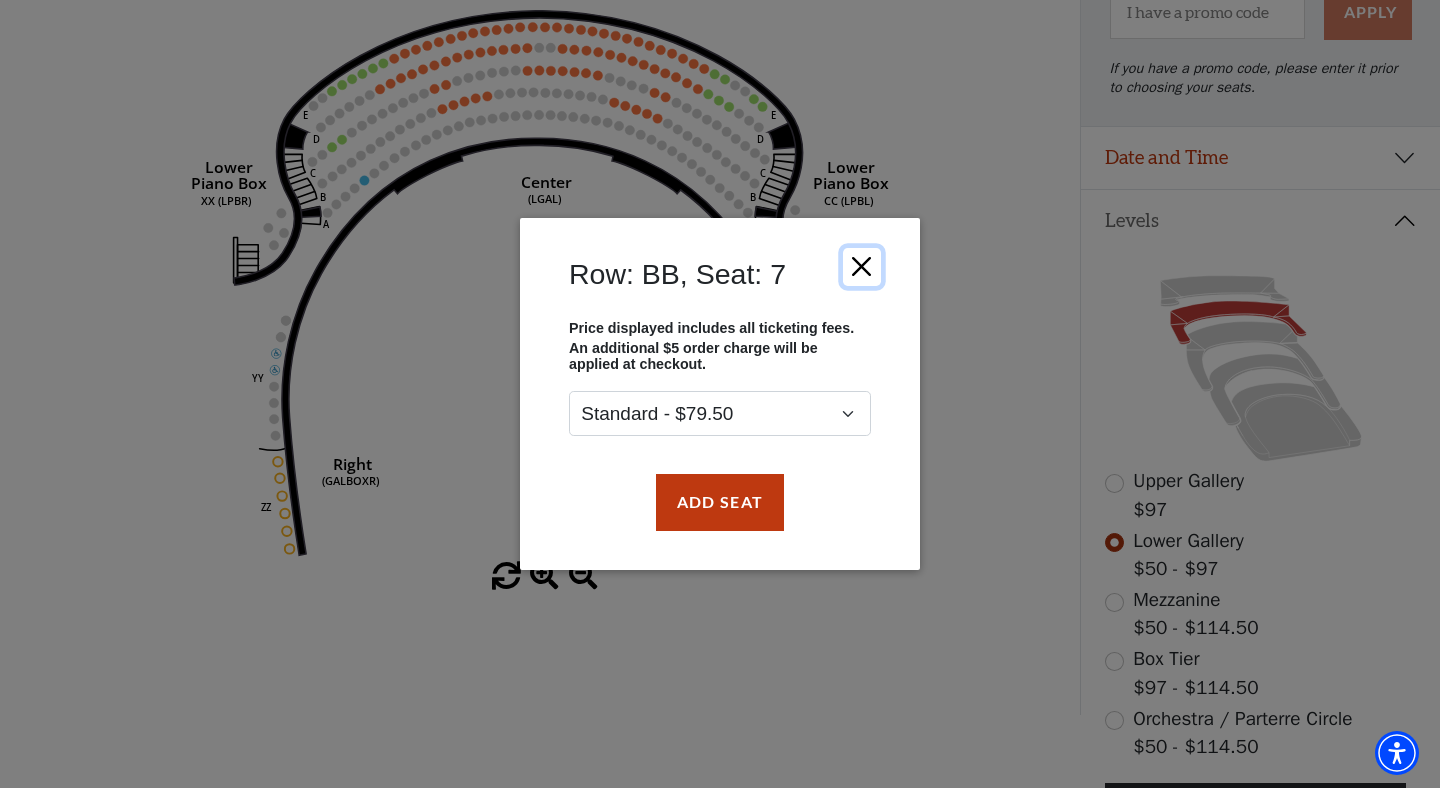 click at bounding box center [862, 267] 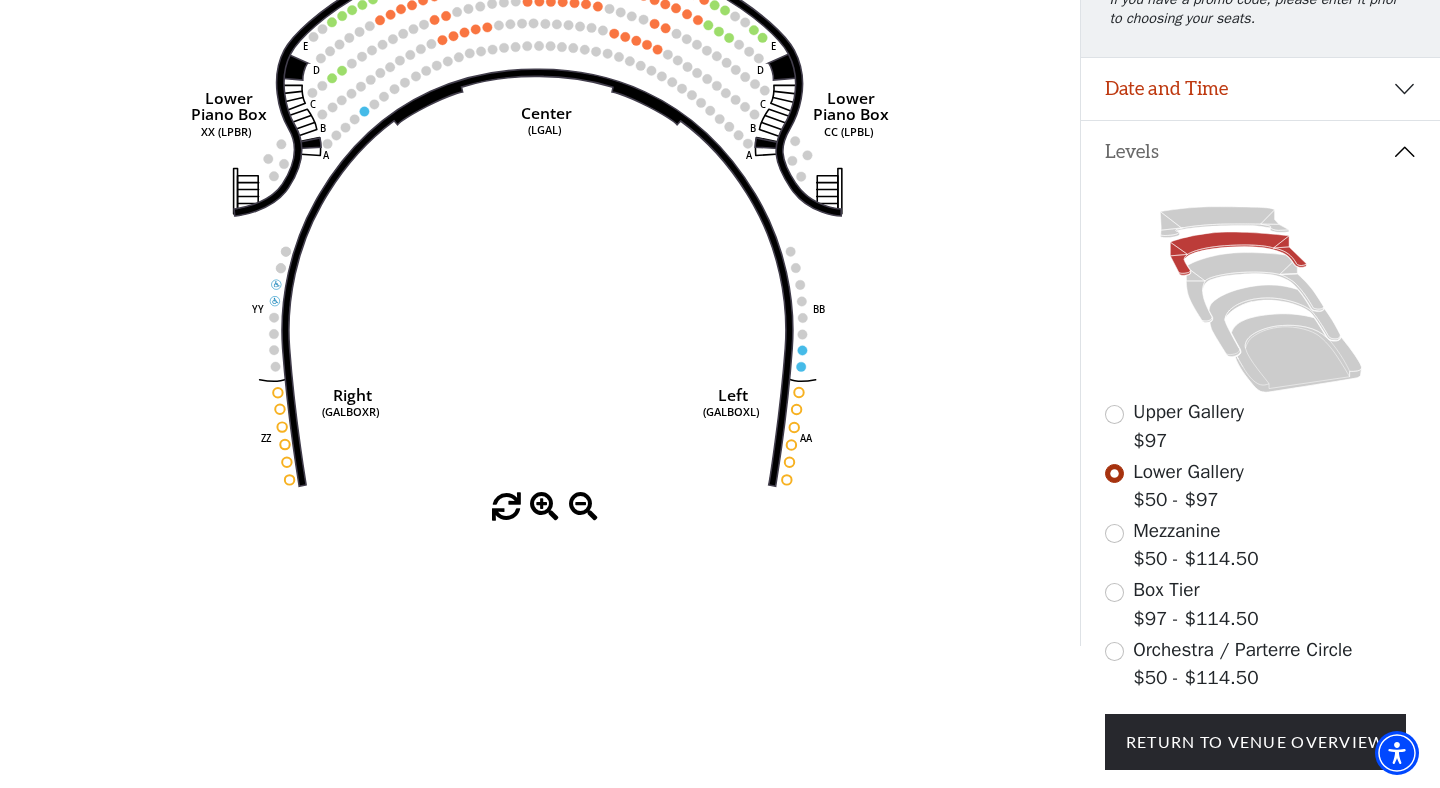 scroll, scrollTop: 317, scrollLeft: 0, axis: vertical 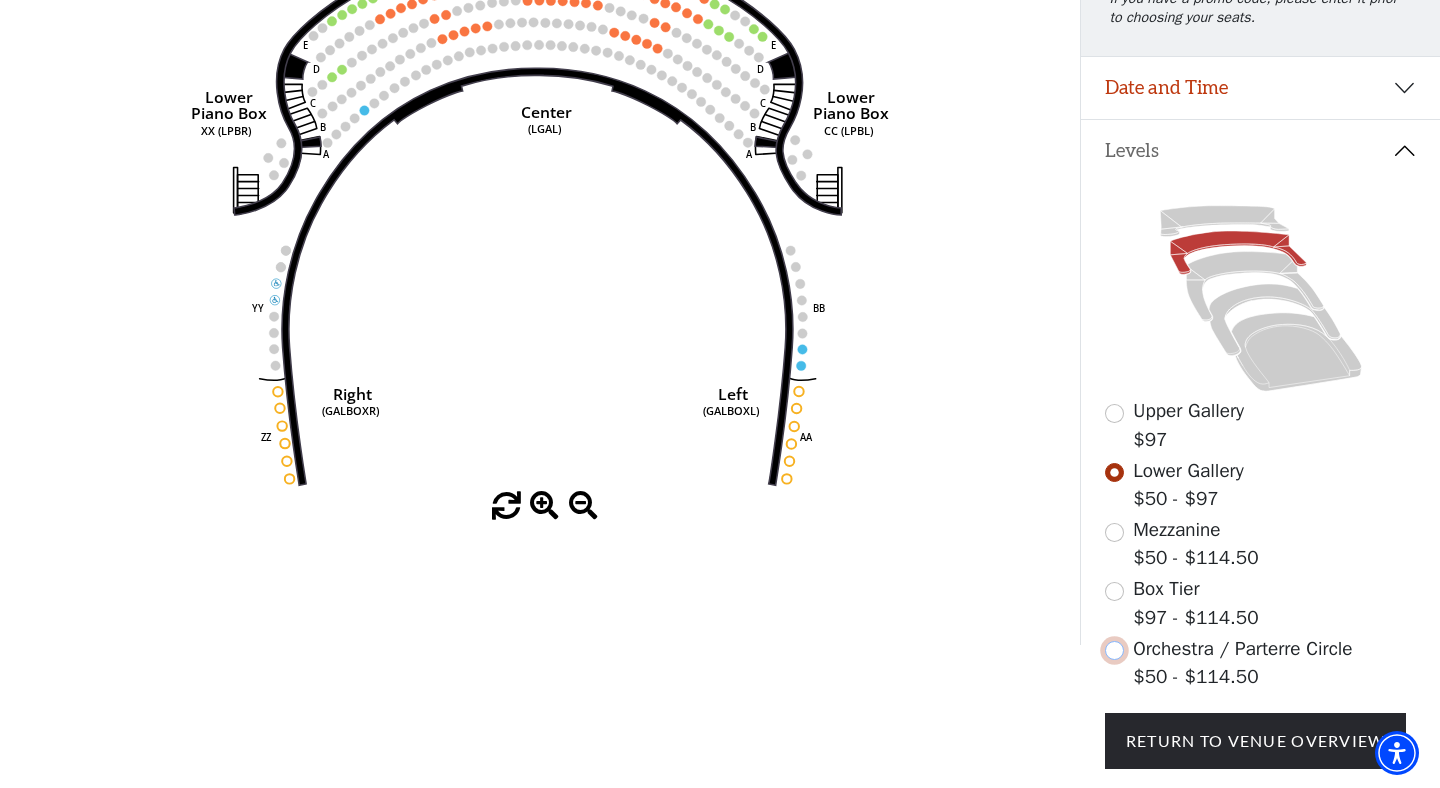 click at bounding box center (1114, 650) 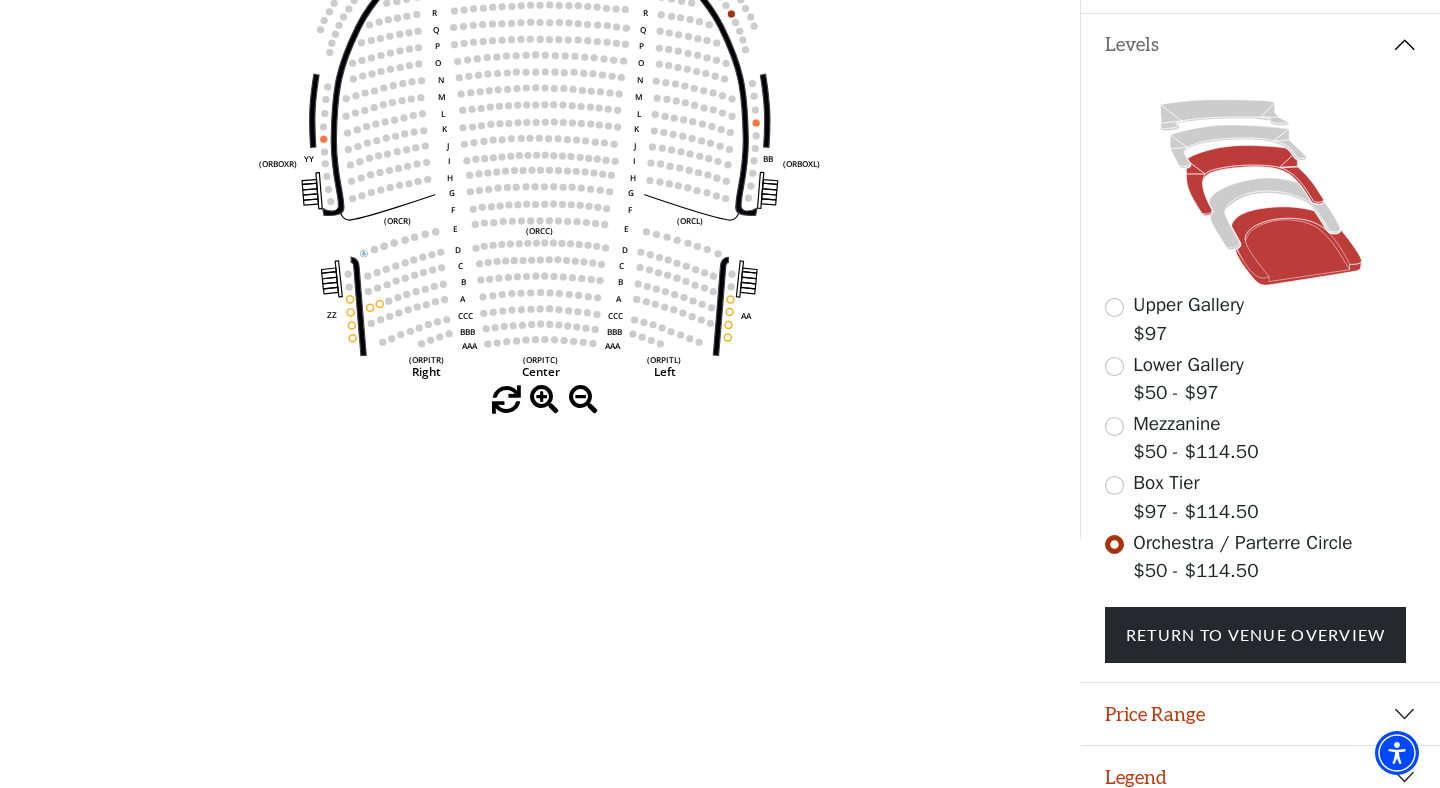 scroll, scrollTop: 427, scrollLeft: 0, axis: vertical 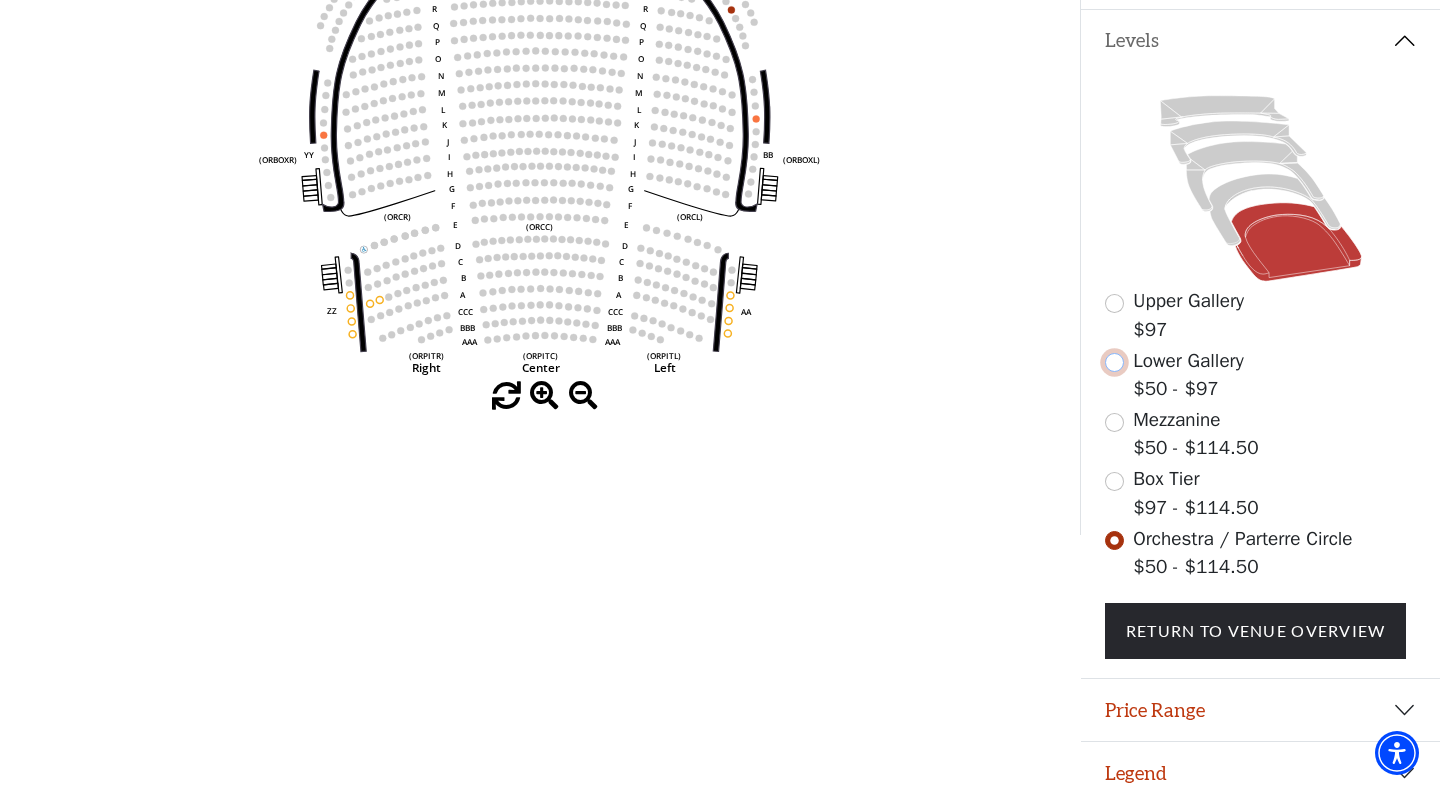 click at bounding box center (1114, 362) 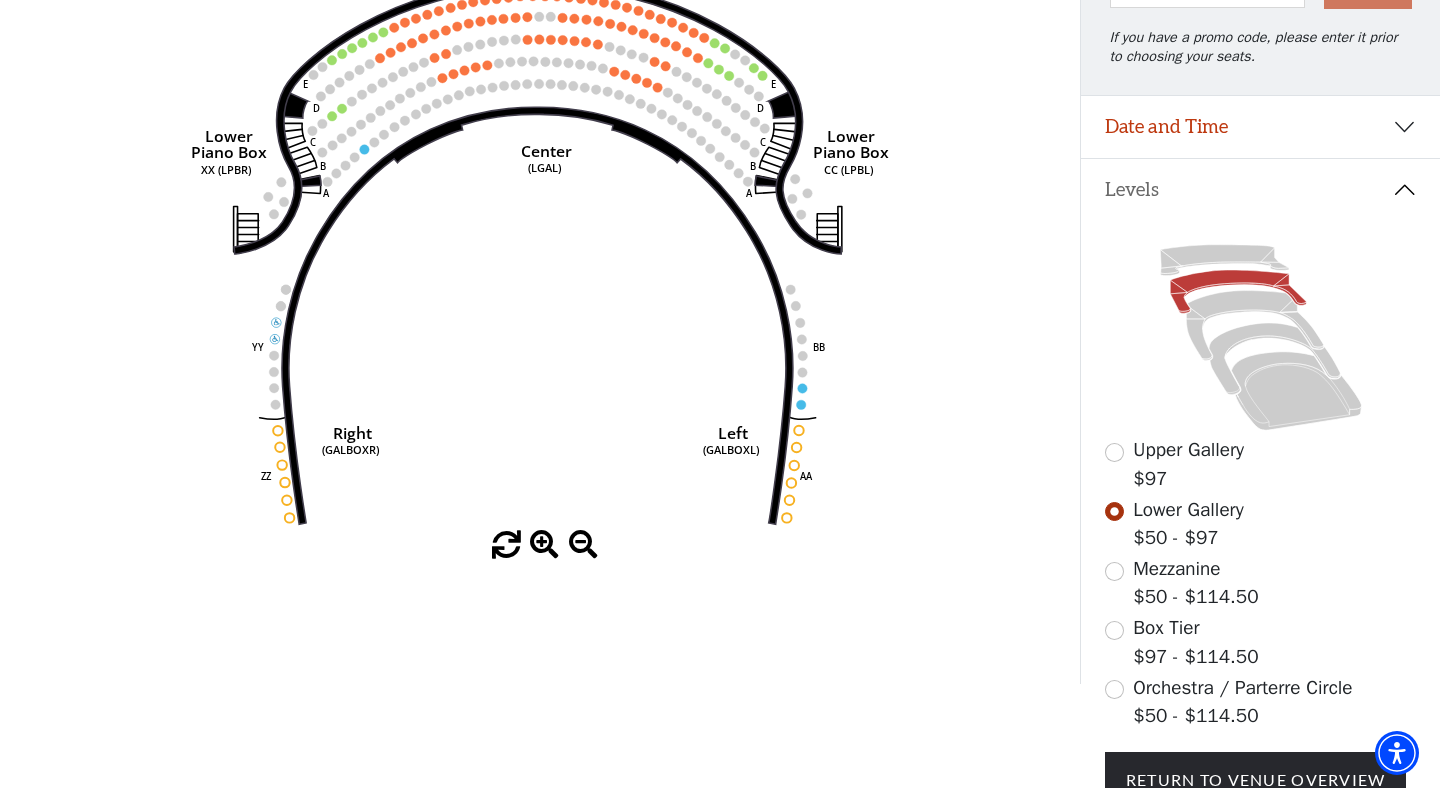 scroll, scrollTop: 328, scrollLeft: 0, axis: vertical 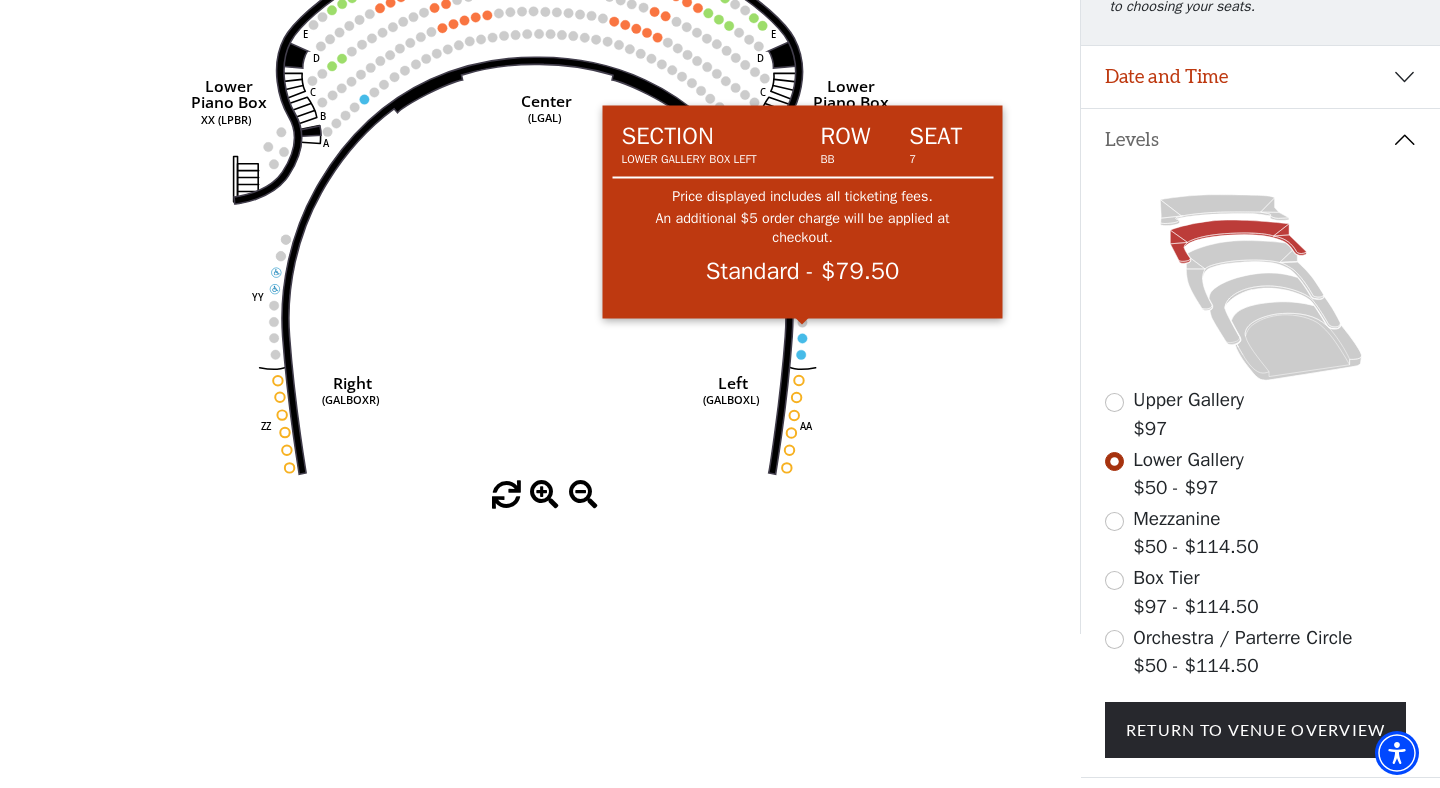 click 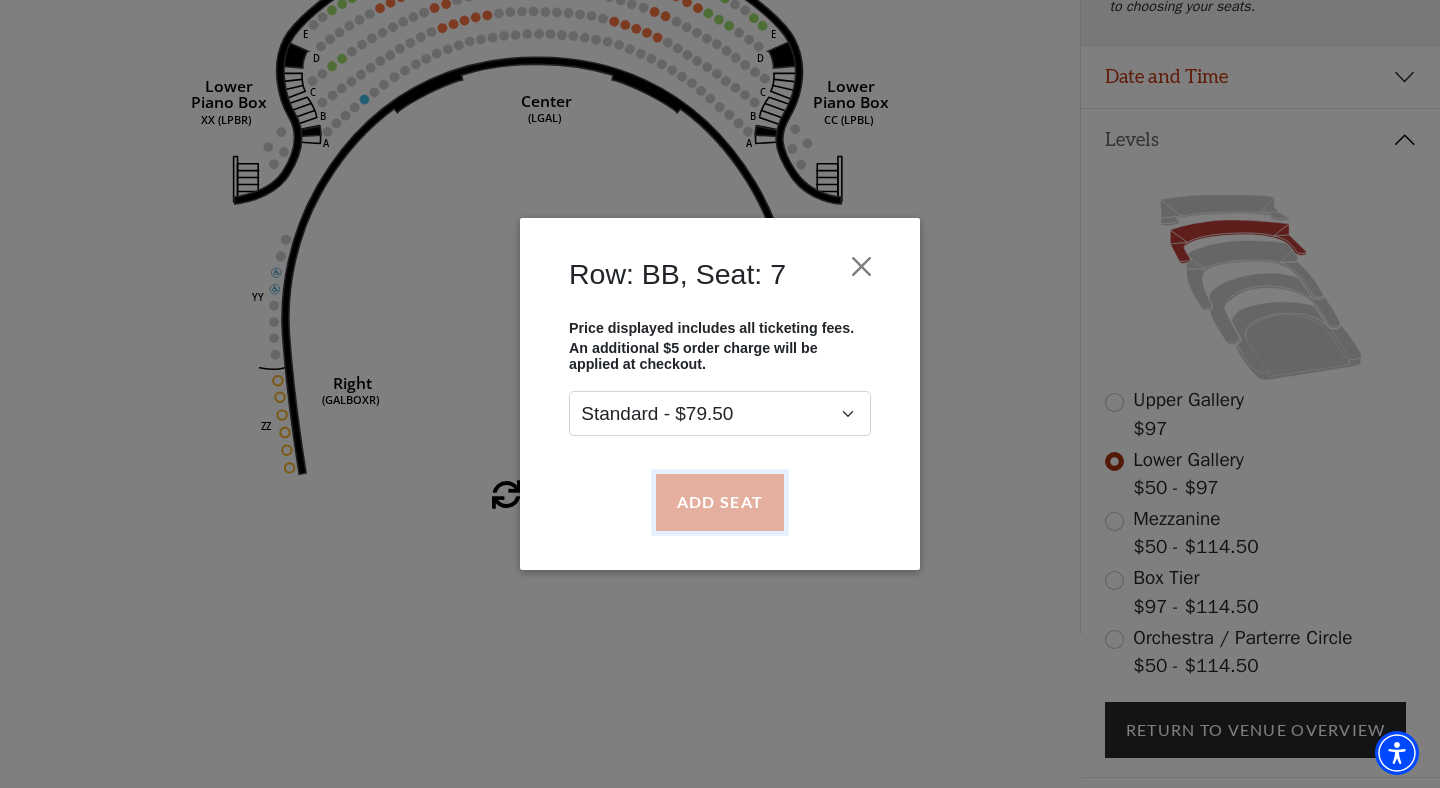 click on "Add Seat" at bounding box center (720, 502) 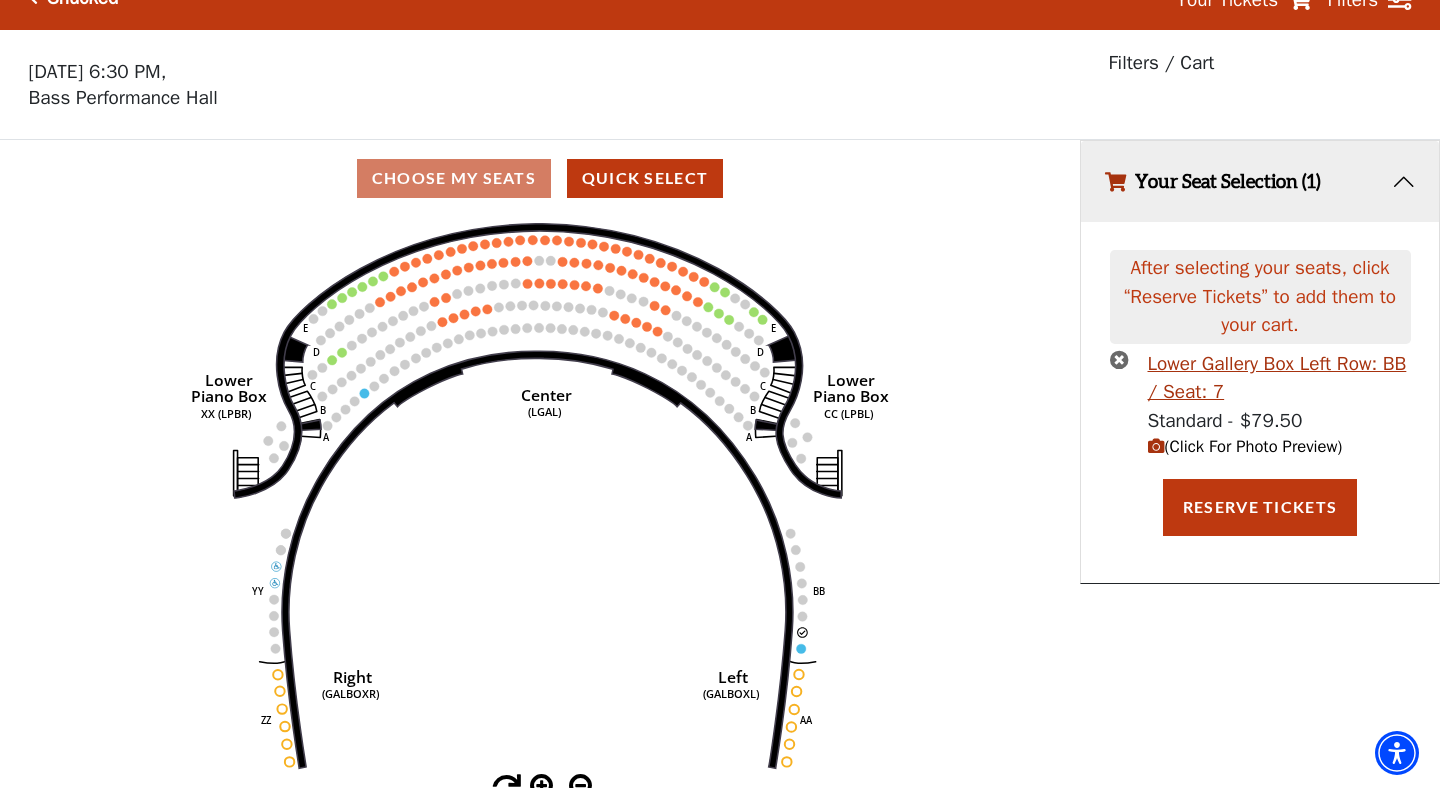 scroll, scrollTop: 42, scrollLeft: 0, axis: vertical 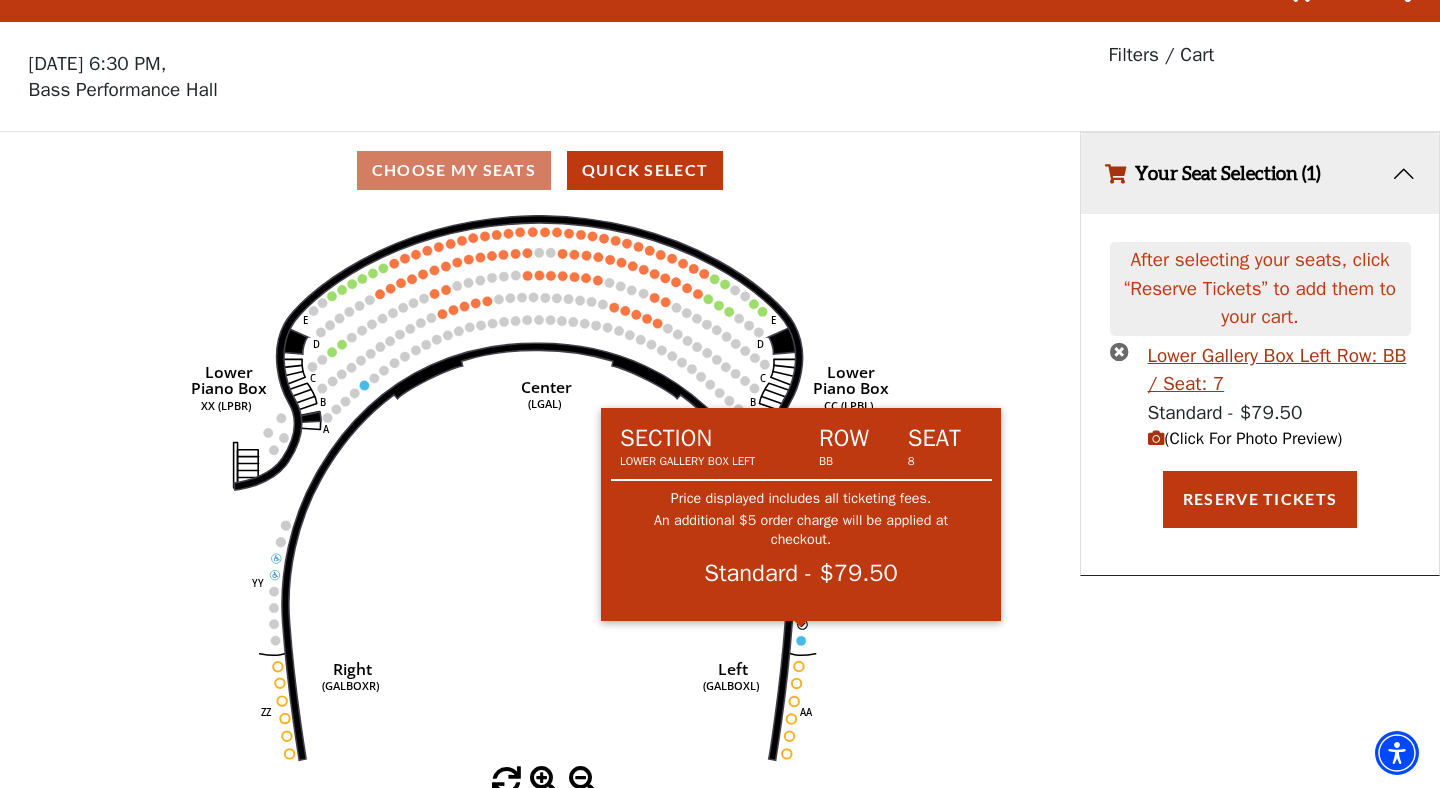 click 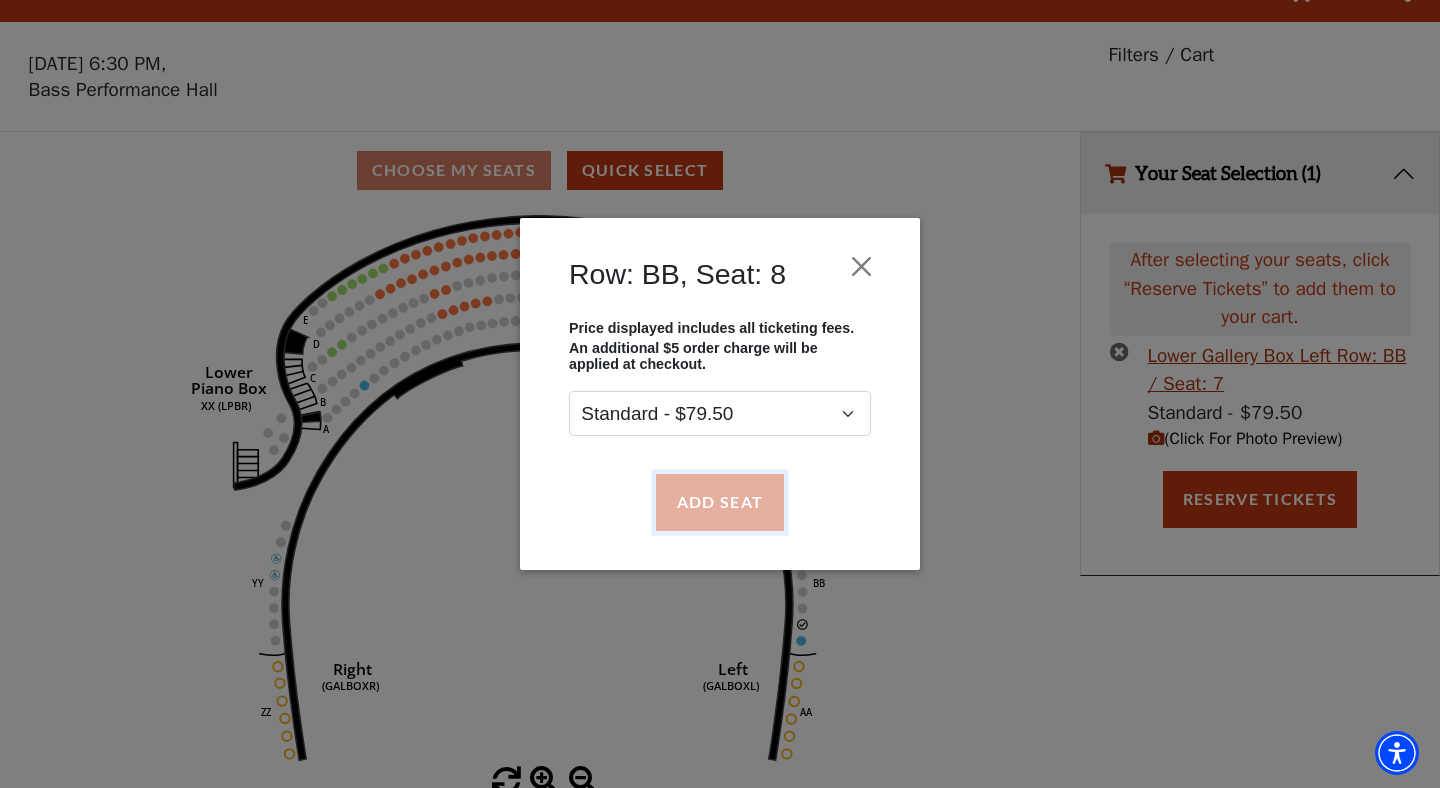 click on "Add Seat" at bounding box center (720, 502) 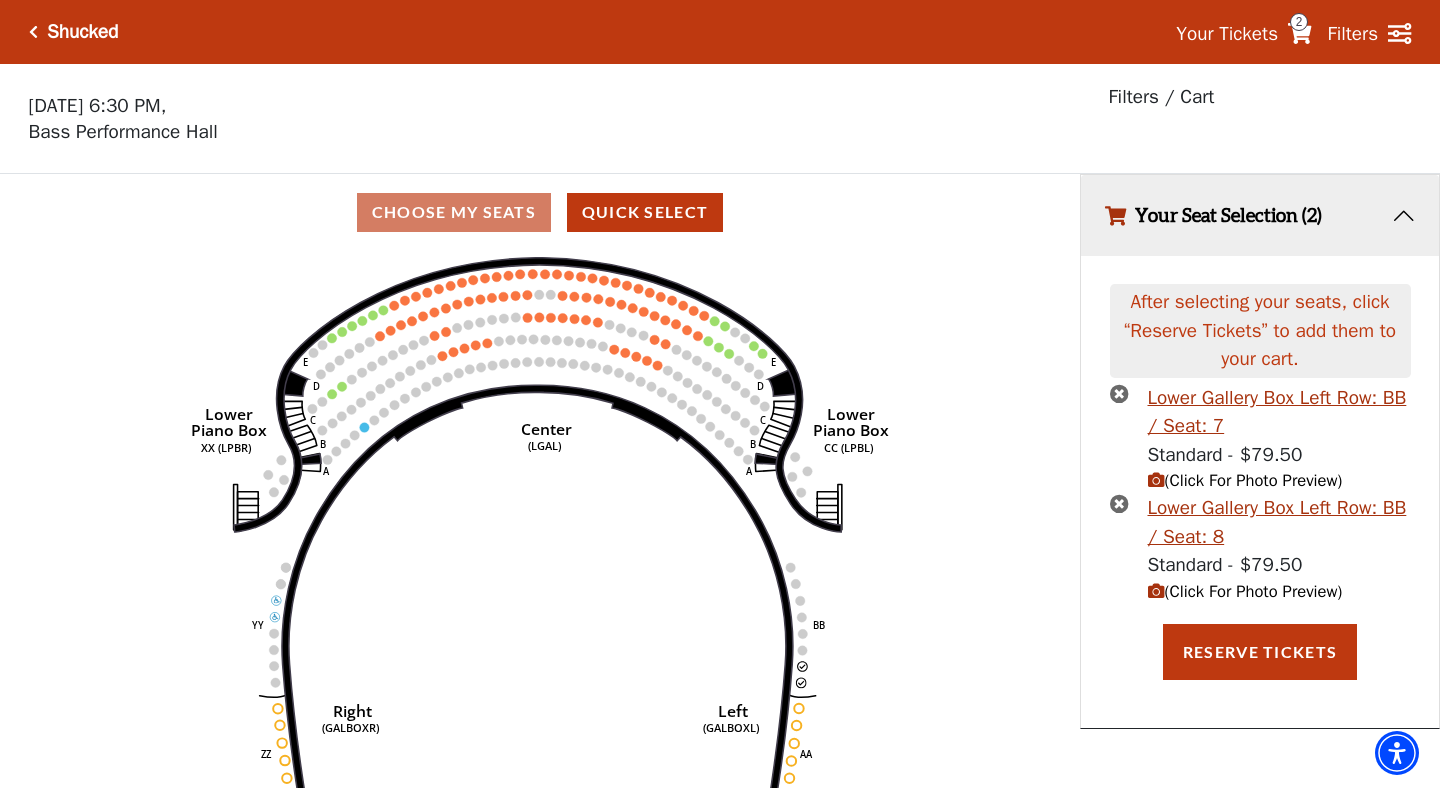scroll, scrollTop: 42, scrollLeft: 0, axis: vertical 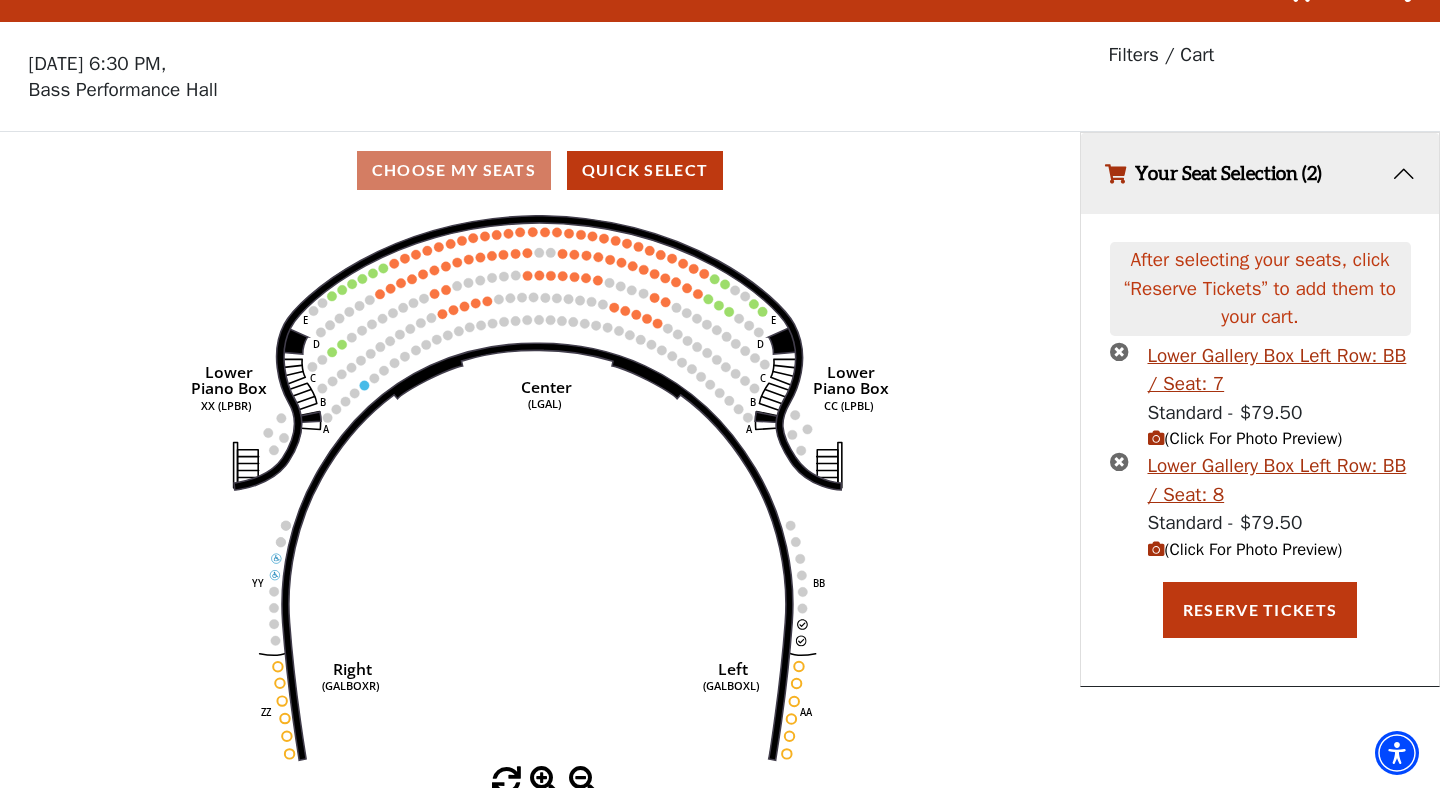 click on "(Click For Photo Preview)" at bounding box center [1245, 549] 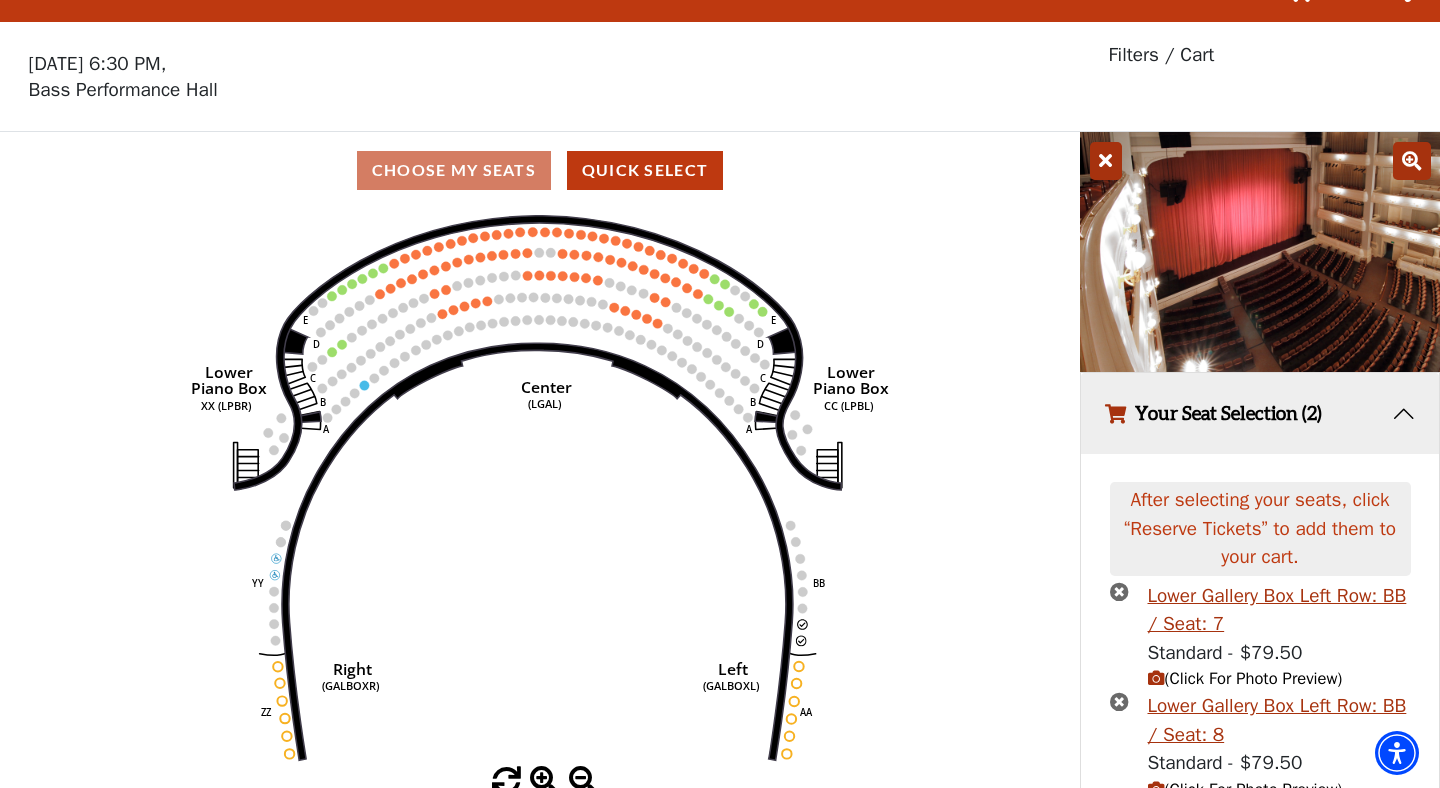 click on "Right   (GALBOXR)   E   D   C   B   A   E   D   C   B   A   YY   ZZ   Left   (GALBOXL)   BB   AA   Center   Lower   Piano Box   (LGAL)   CC (LPBL)   Lower   Piano Box   XX (LPBR)" 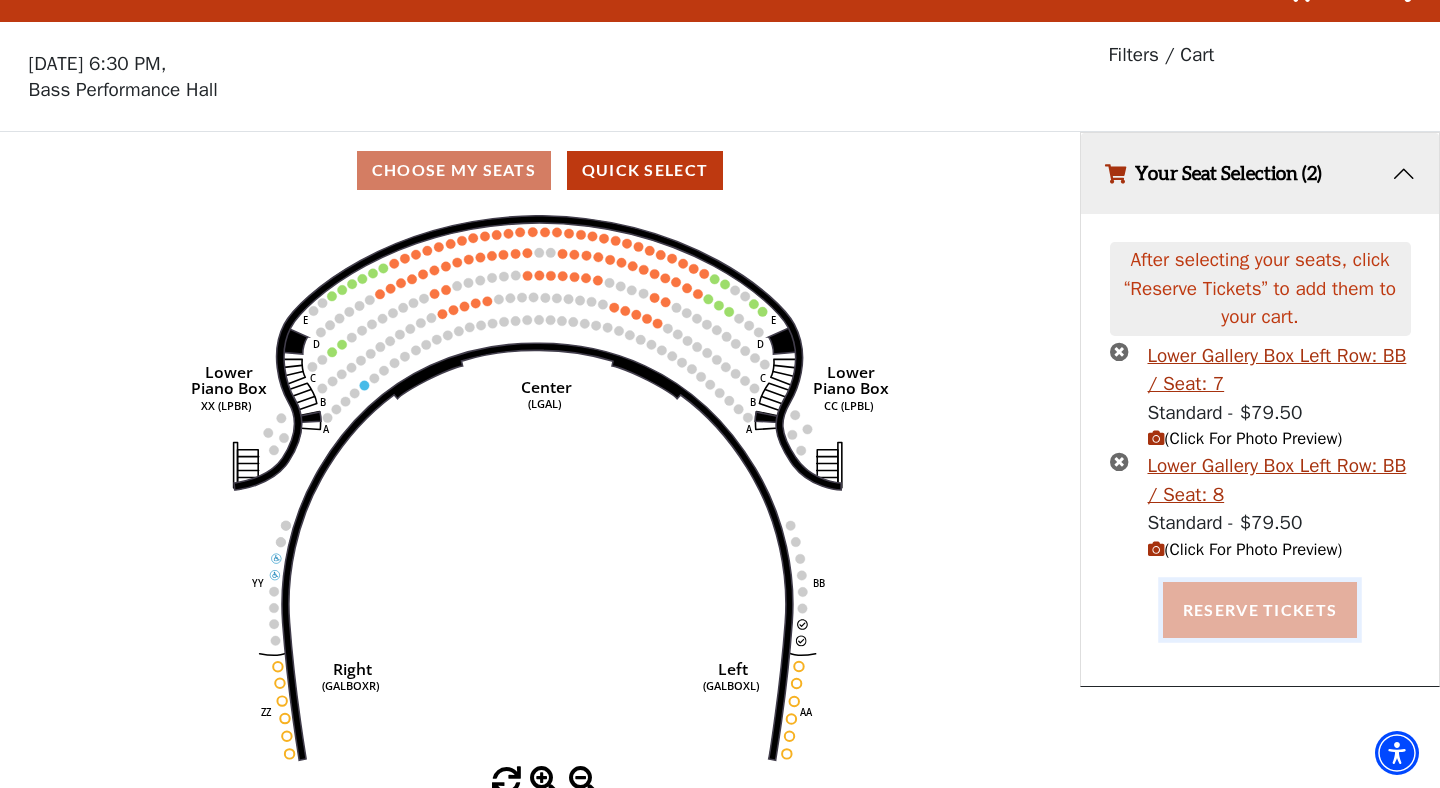 click on "Reserve Tickets" at bounding box center [1260, 610] 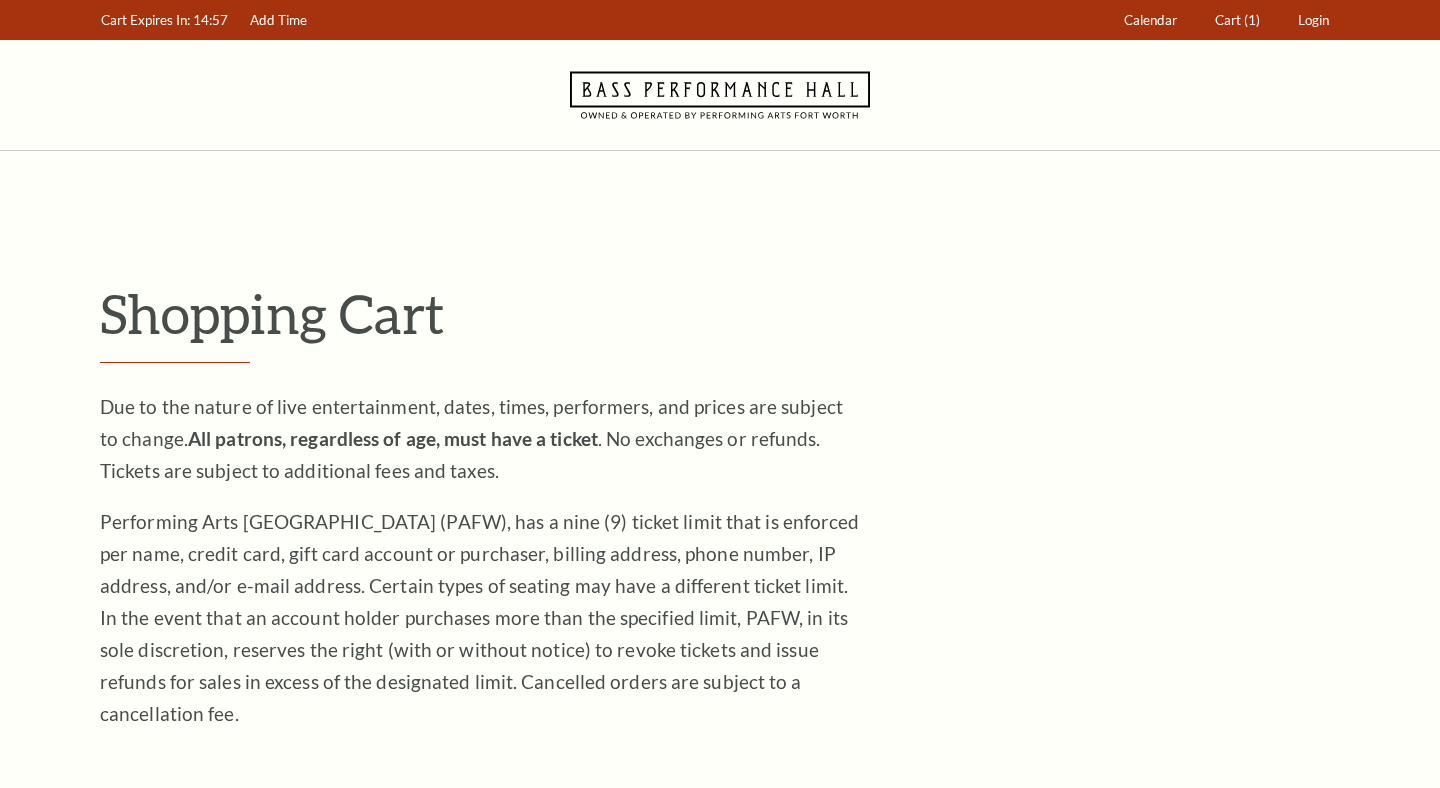scroll, scrollTop: 0, scrollLeft: 0, axis: both 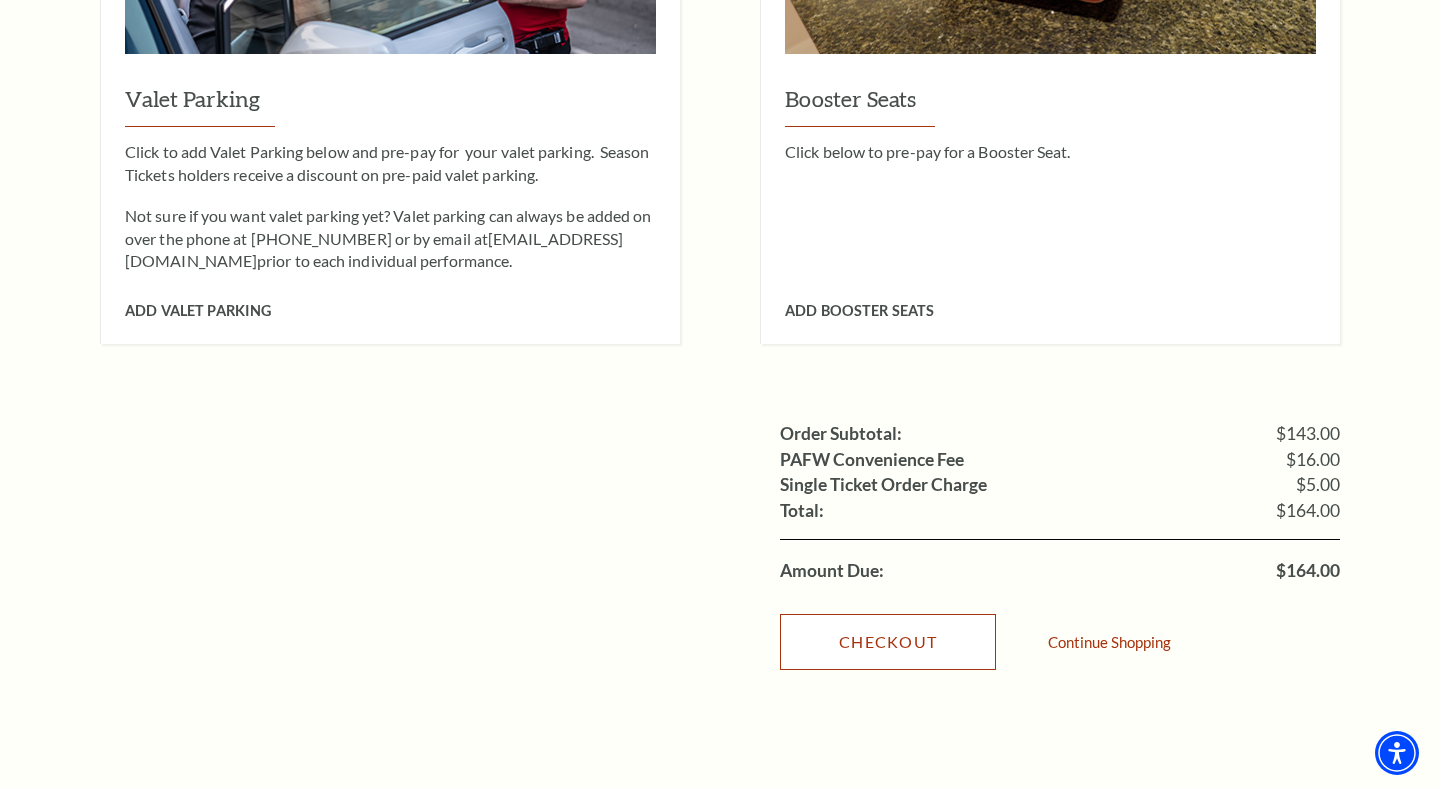 click on "Checkout" at bounding box center (888, 642) 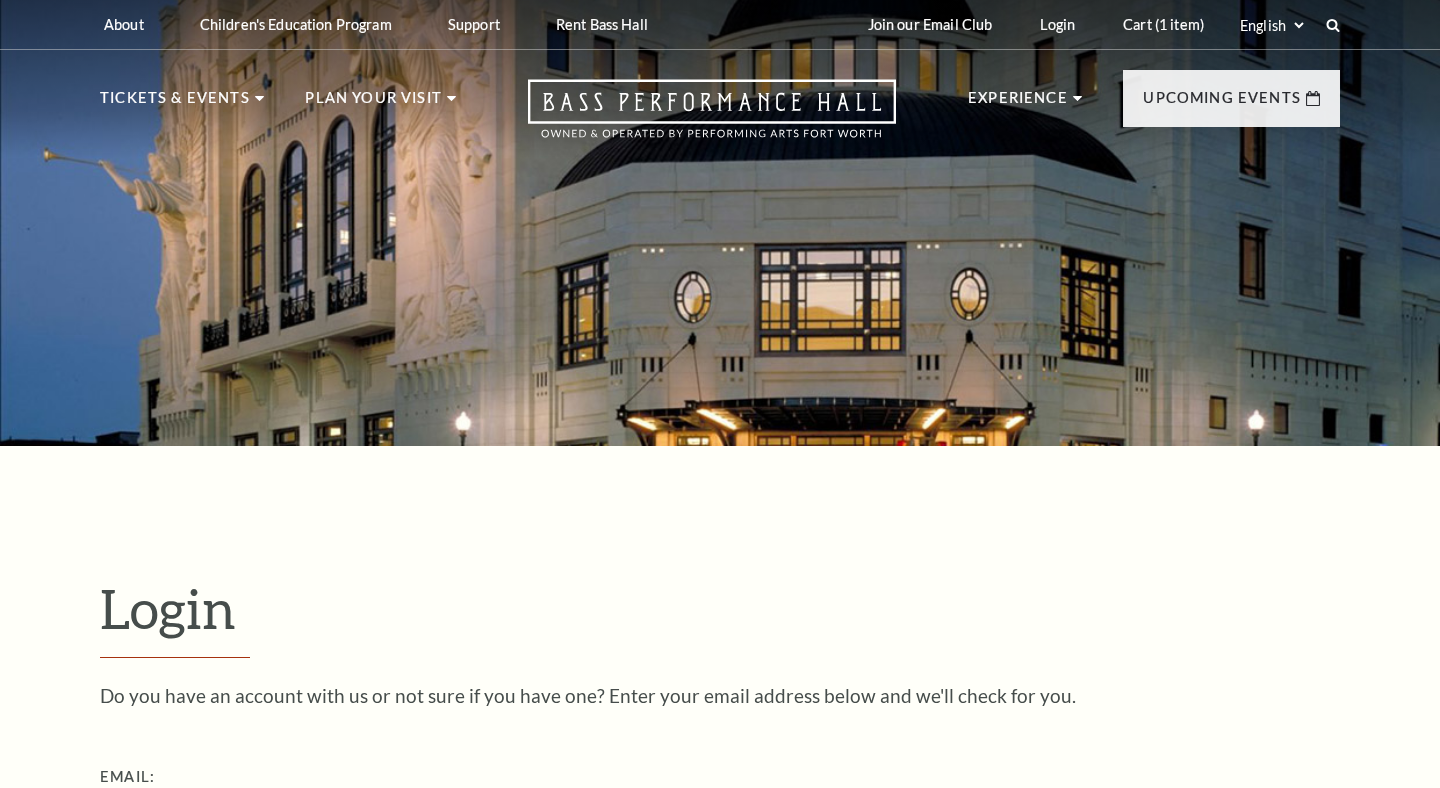 scroll, scrollTop: 423, scrollLeft: 0, axis: vertical 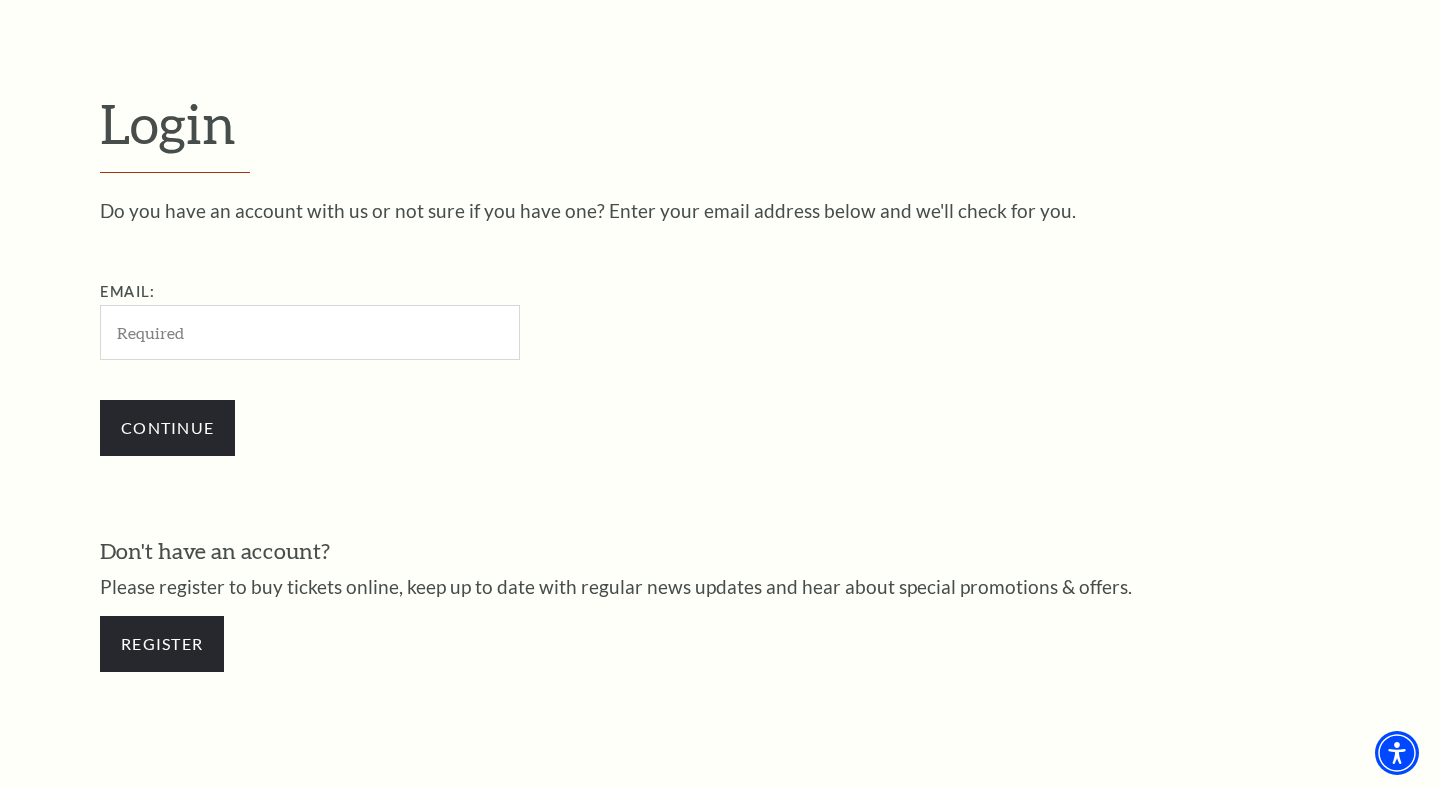 click on "Email:" at bounding box center [310, 332] 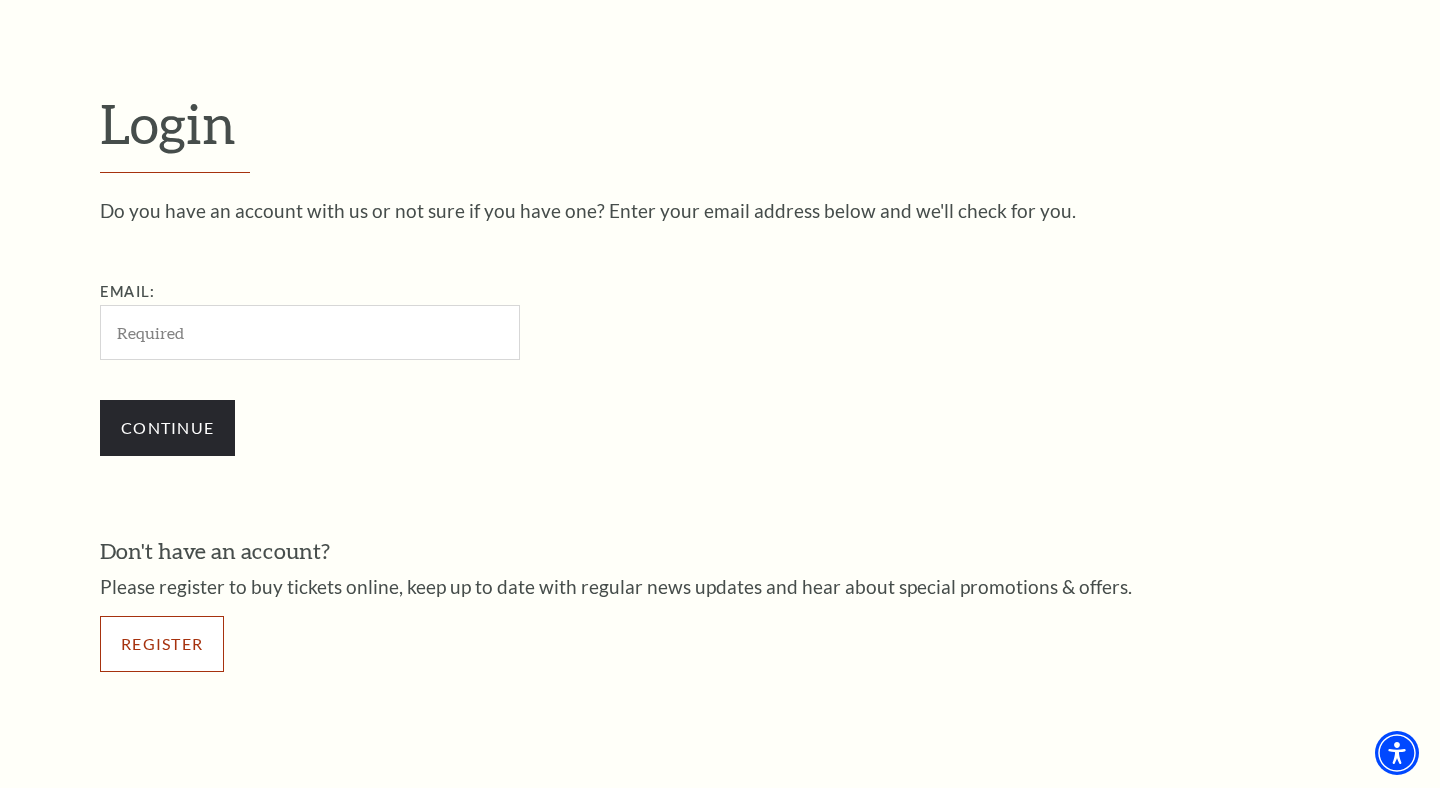 click on "Register" at bounding box center [162, 644] 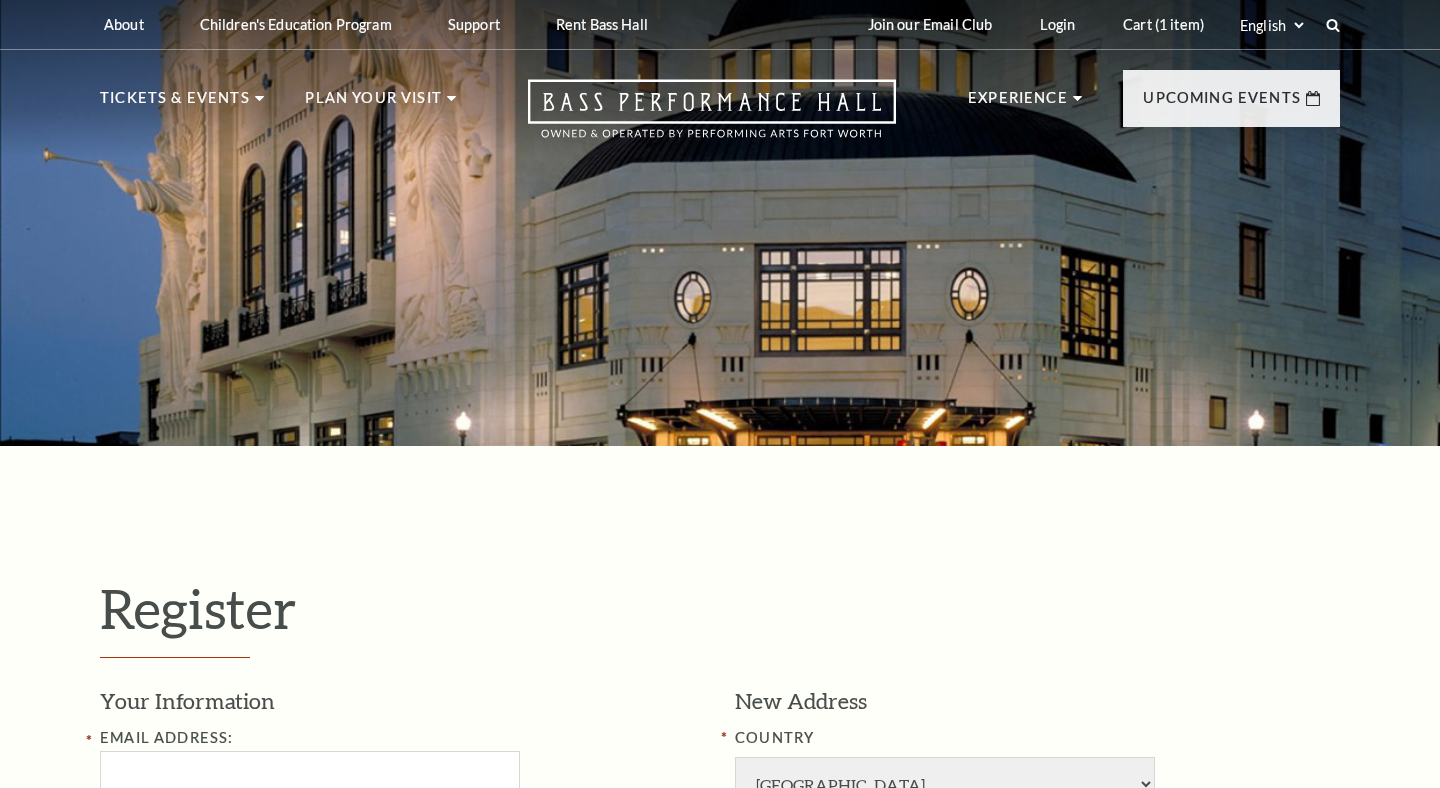 select on "1" 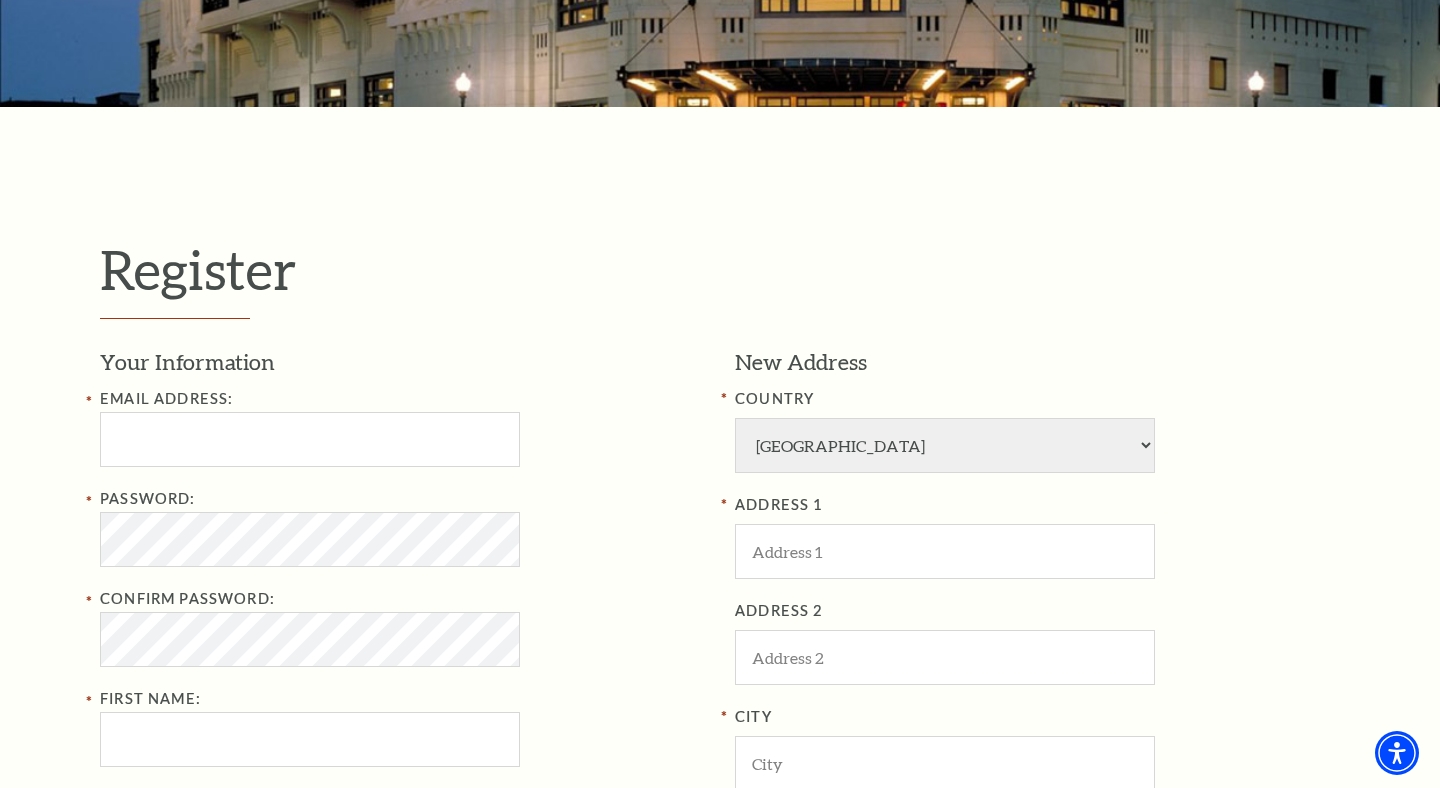 scroll, scrollTop: 396, scrollLeft: 0, axis: vertical 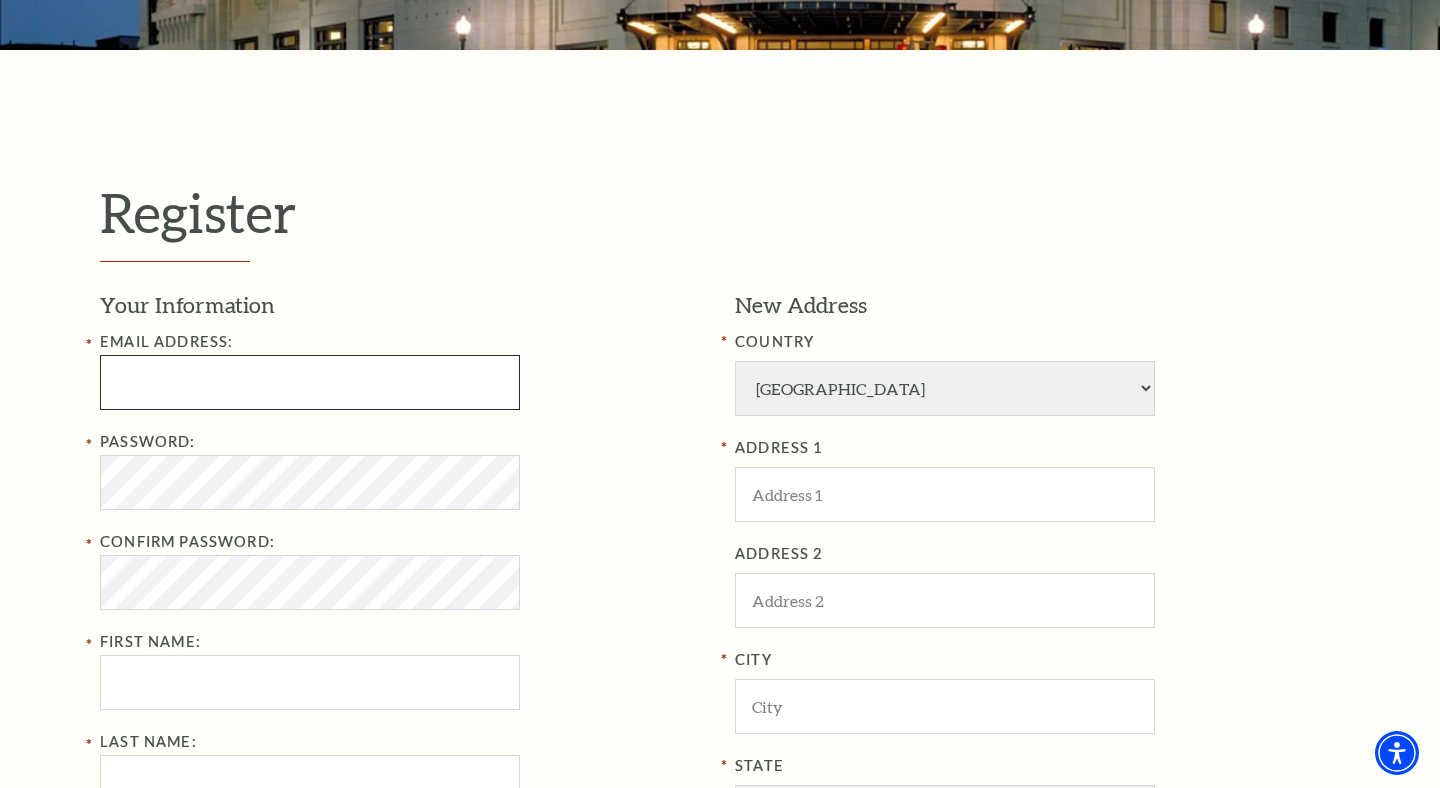 click at bounding box center (310, 382) 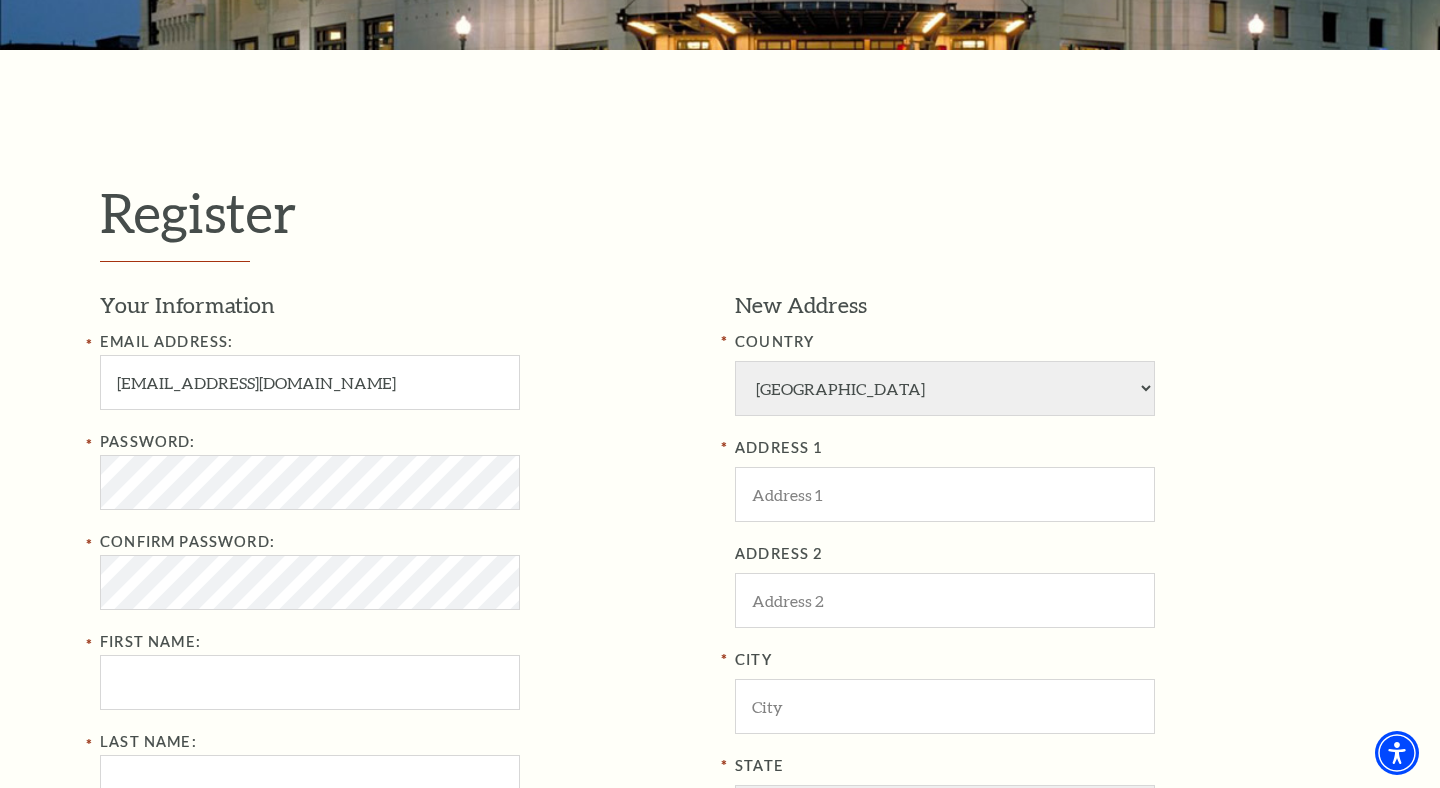 type on "Chelsea" 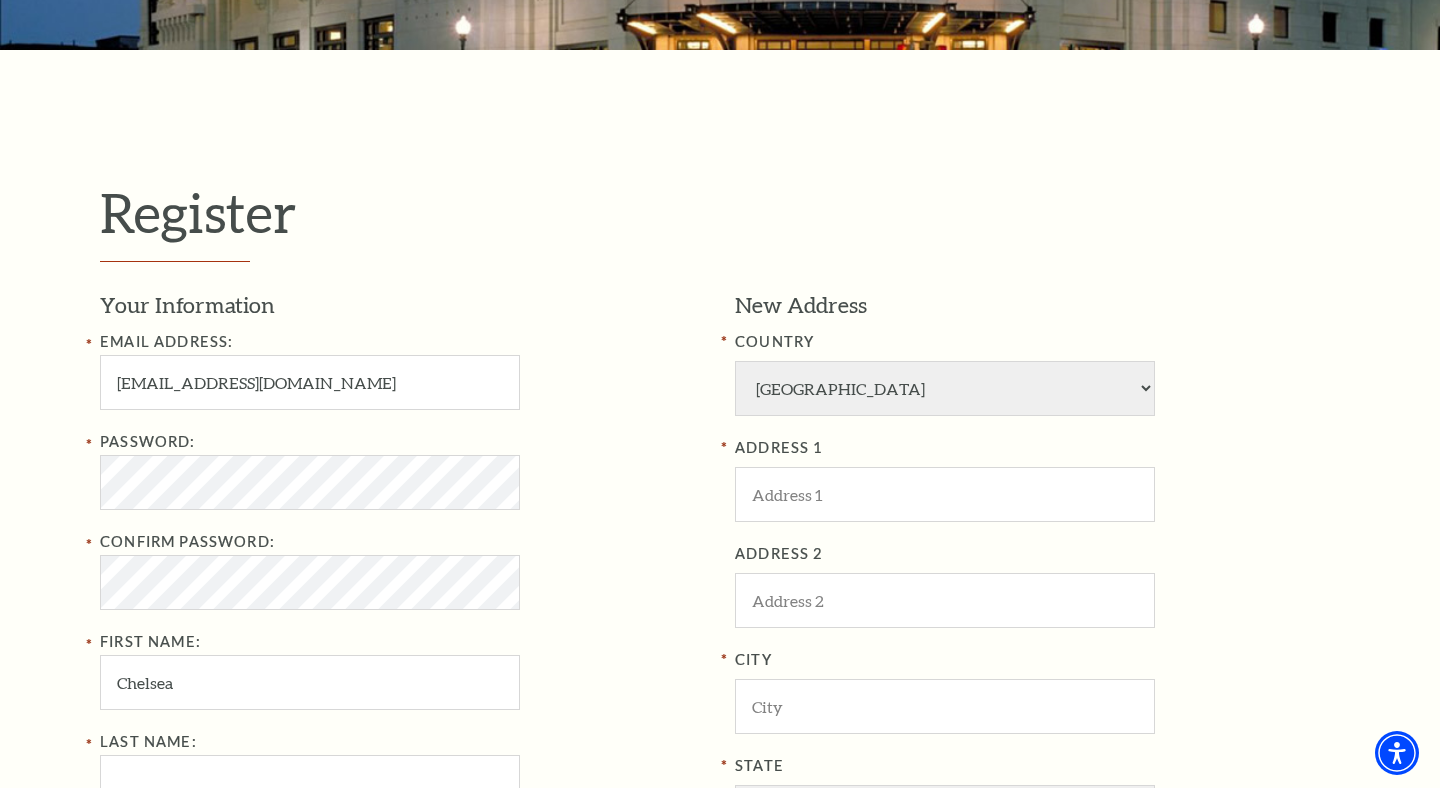 type on "Tomek" 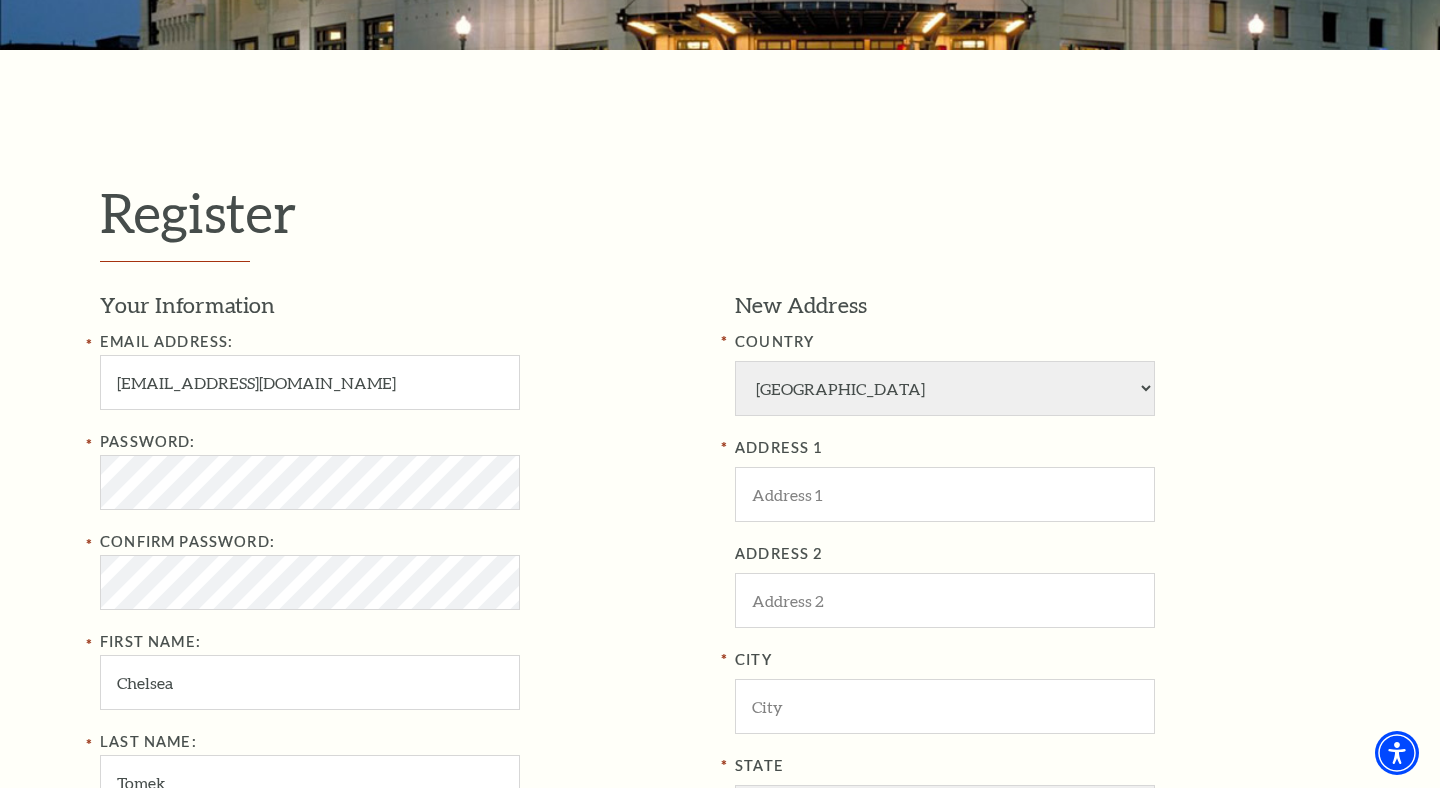 type on "2144971917" 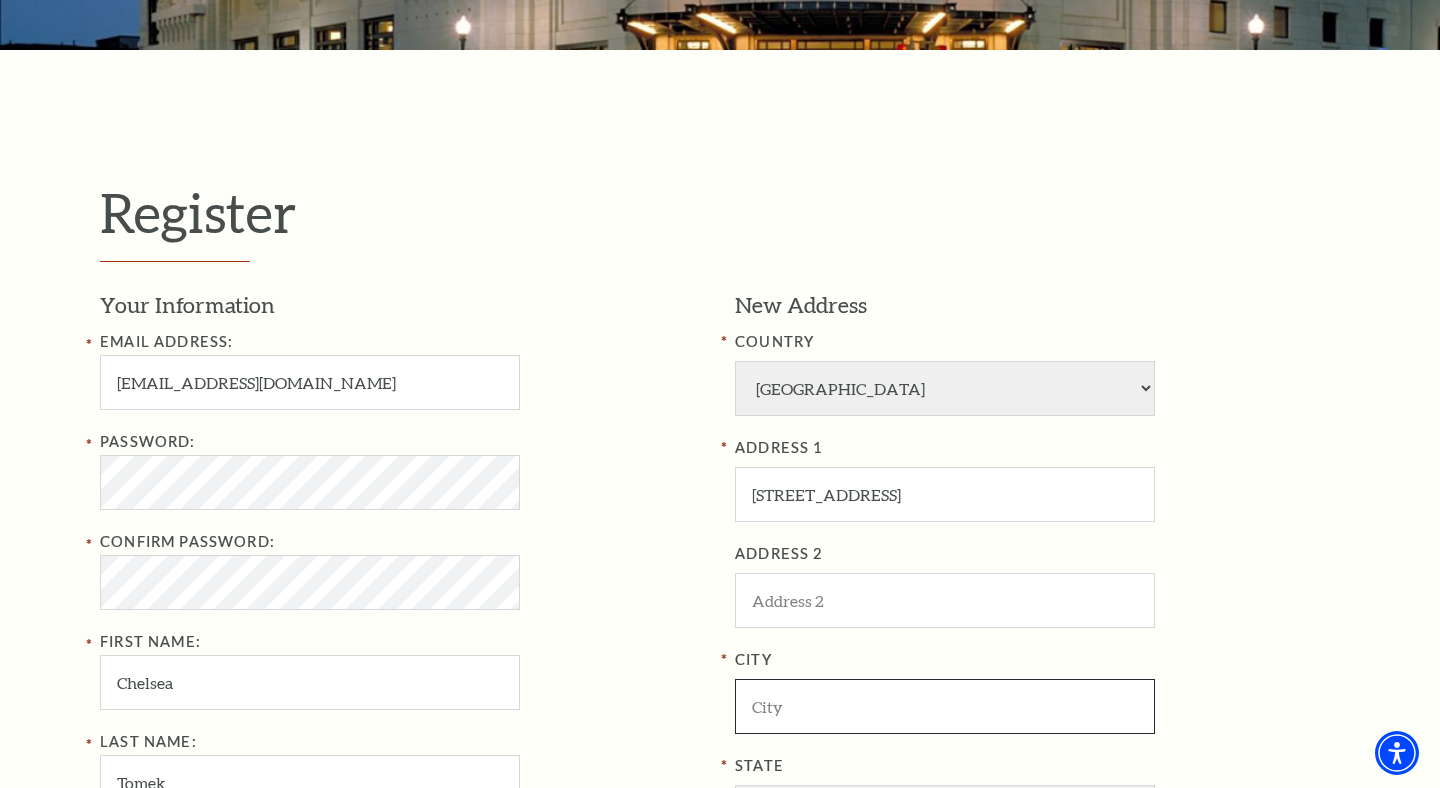 type on "Carrollton" 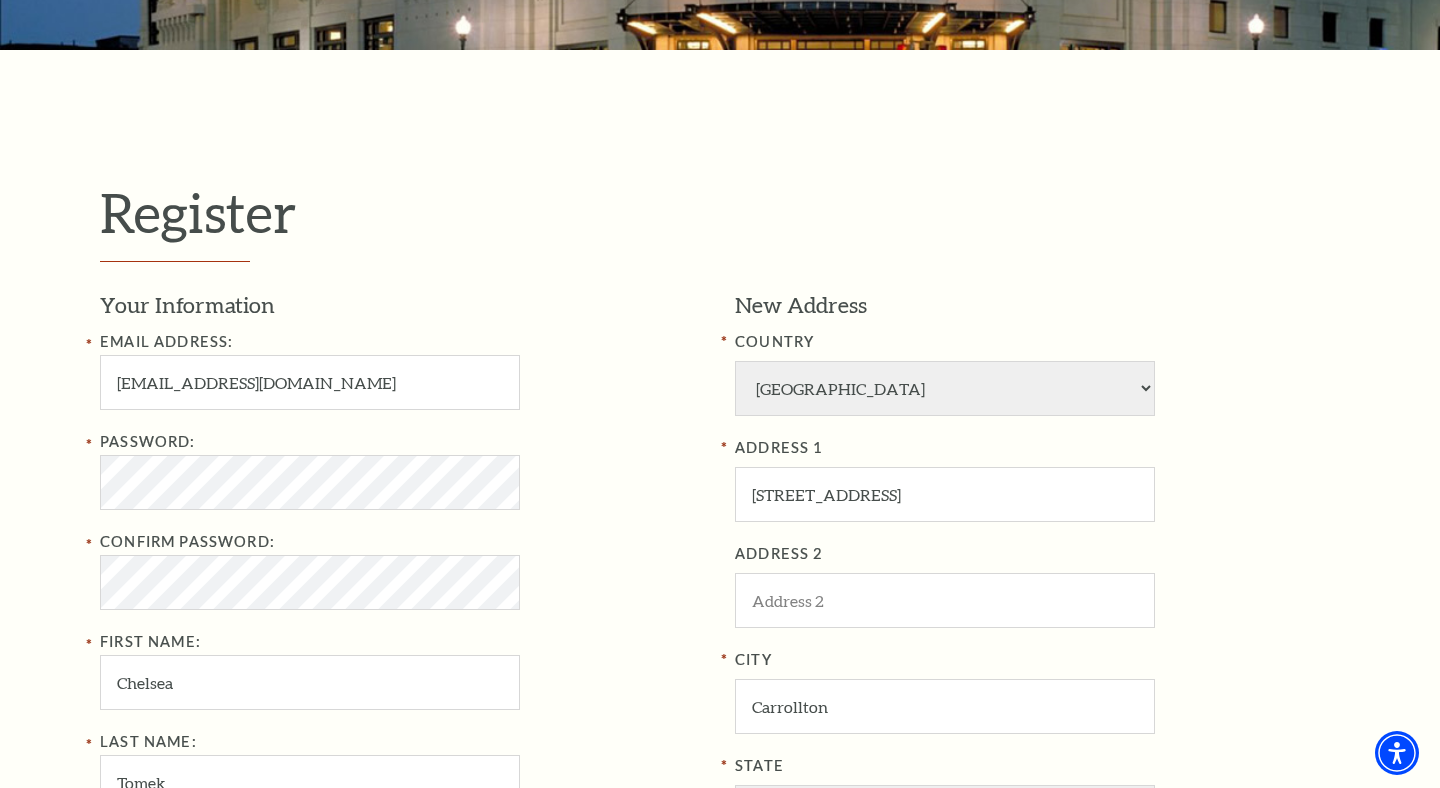type on "75006" 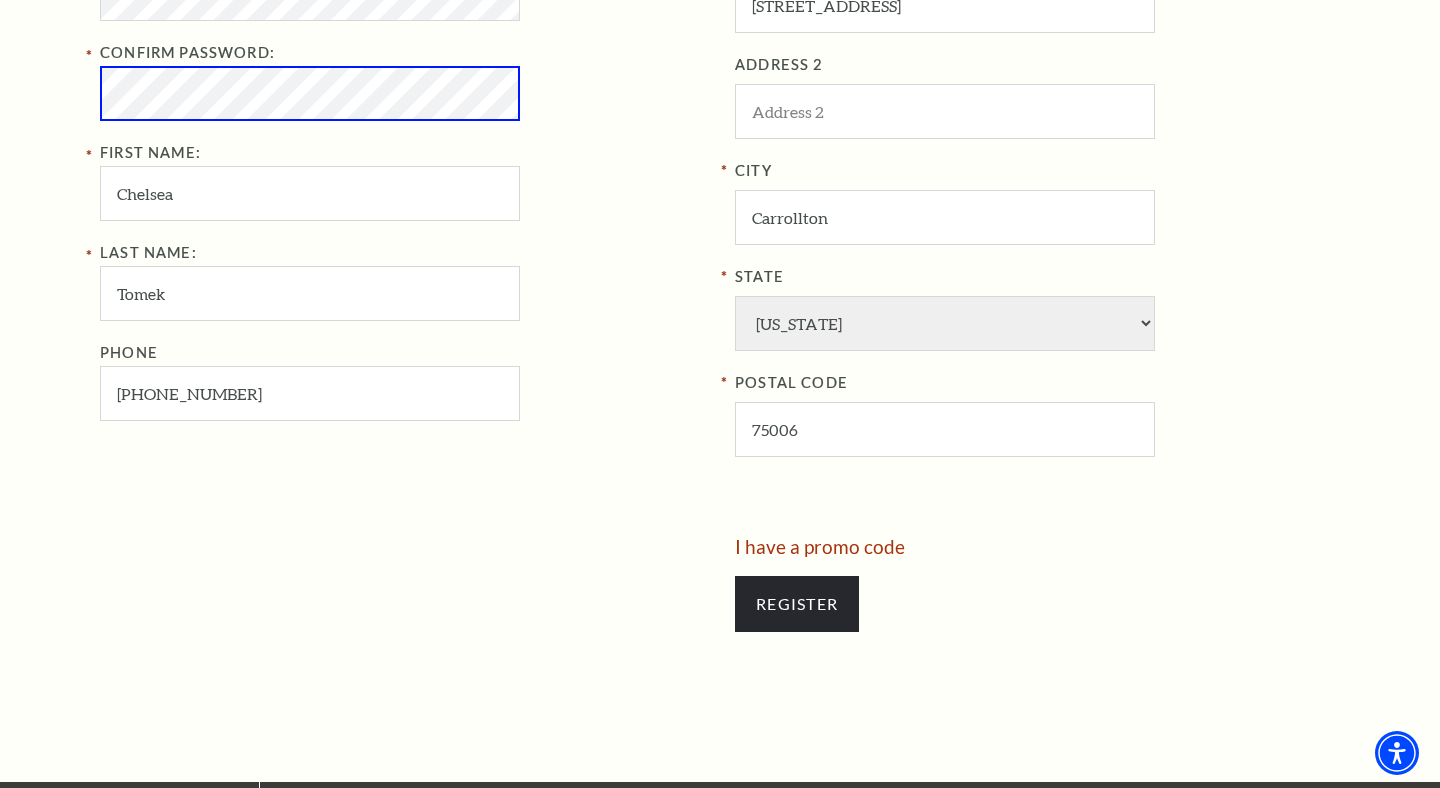 scroll, scrollTop: 925, scrollLeft: 0, axis: vertical 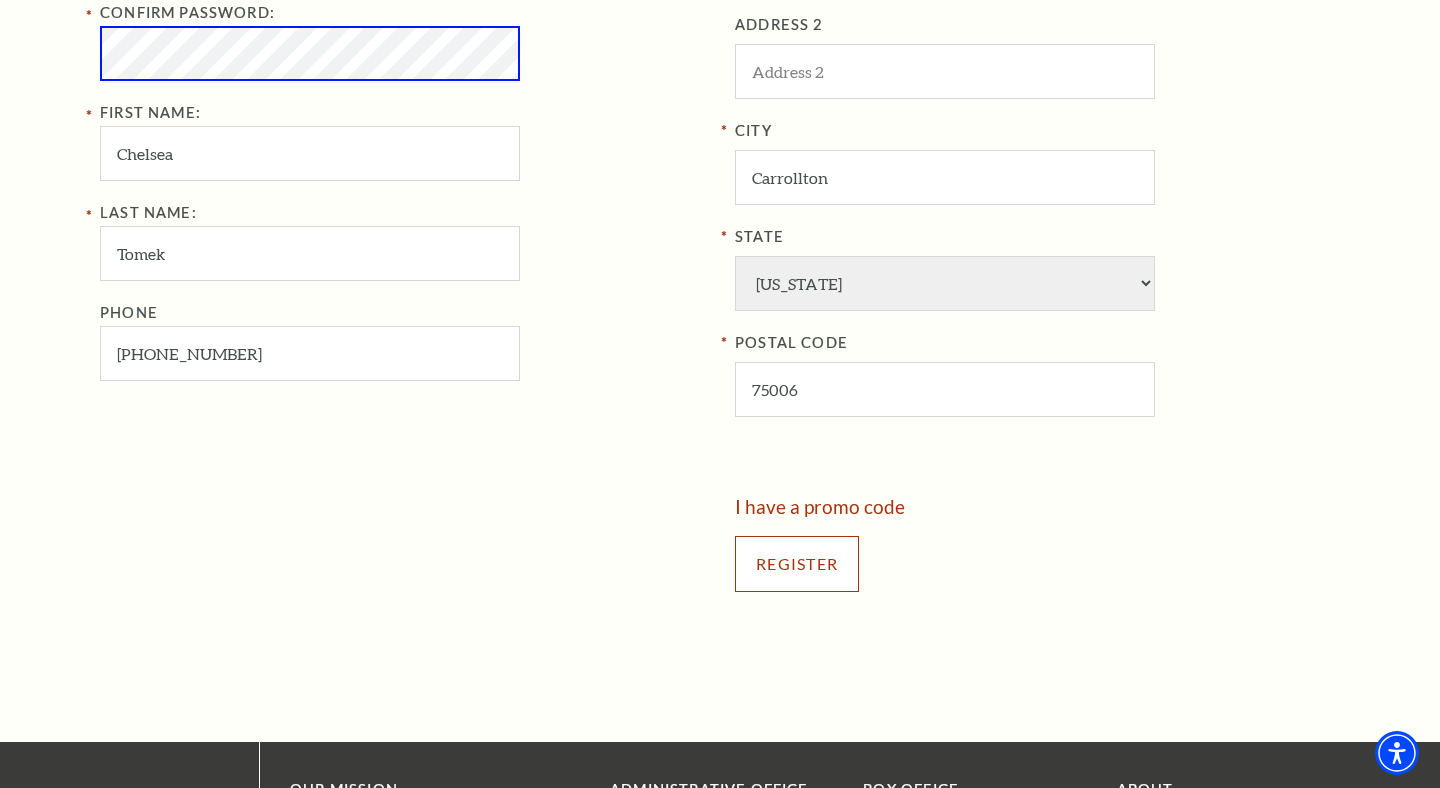 click on "Register" at bounding box center (797, 564) 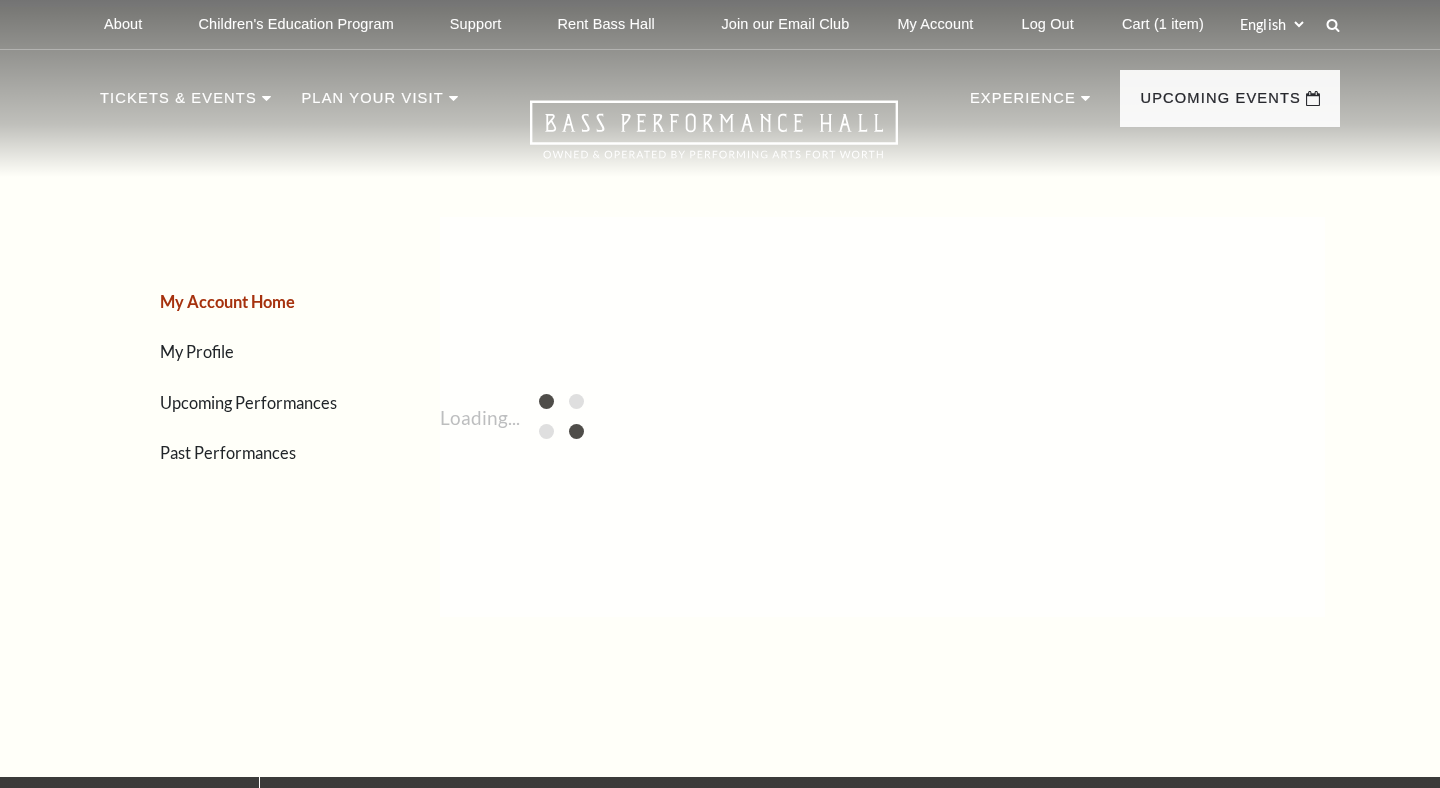 scroll, scrollTop: 0, scrollLeft: 0, axis: both 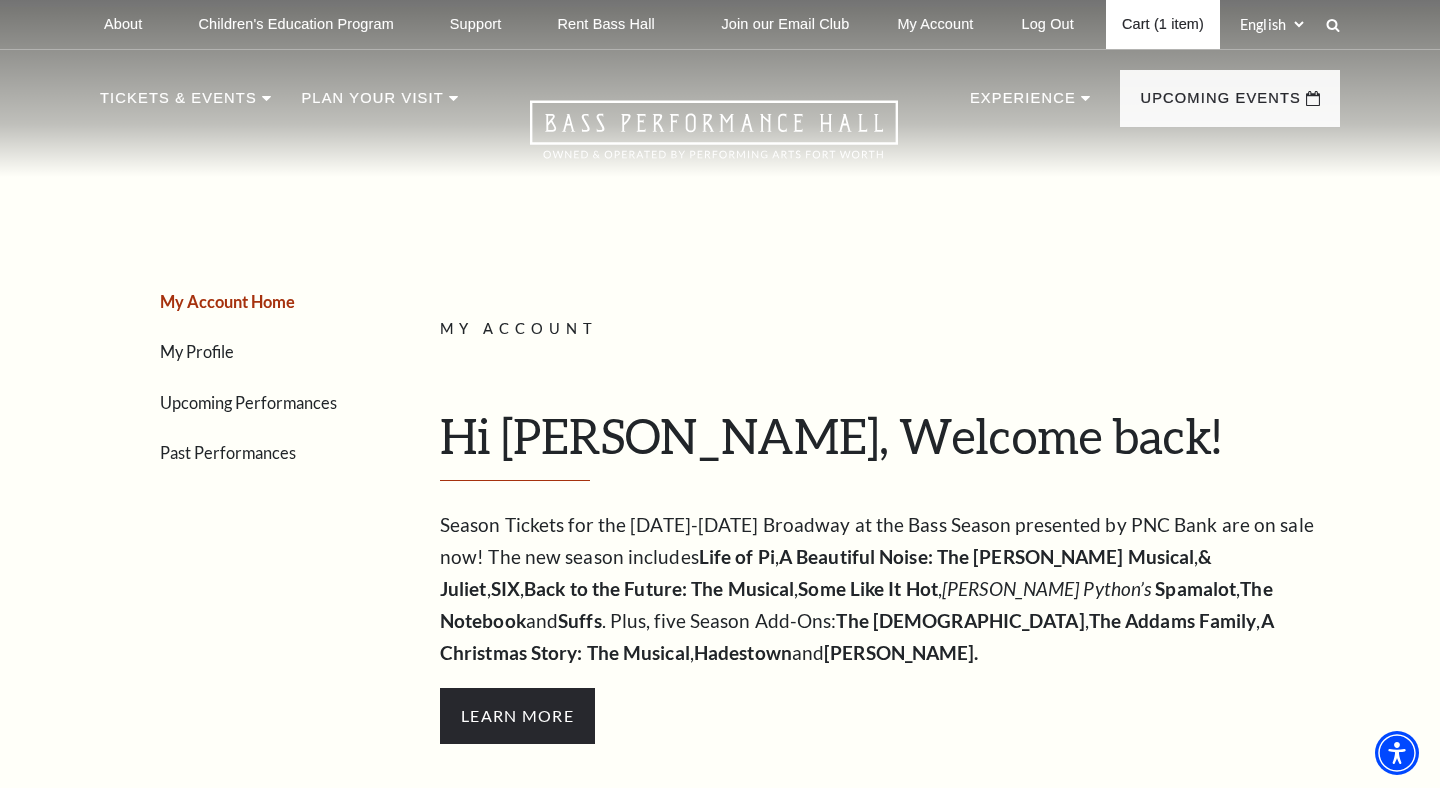 click on "Cart (1 item)" at bounding box center [1163, 24] 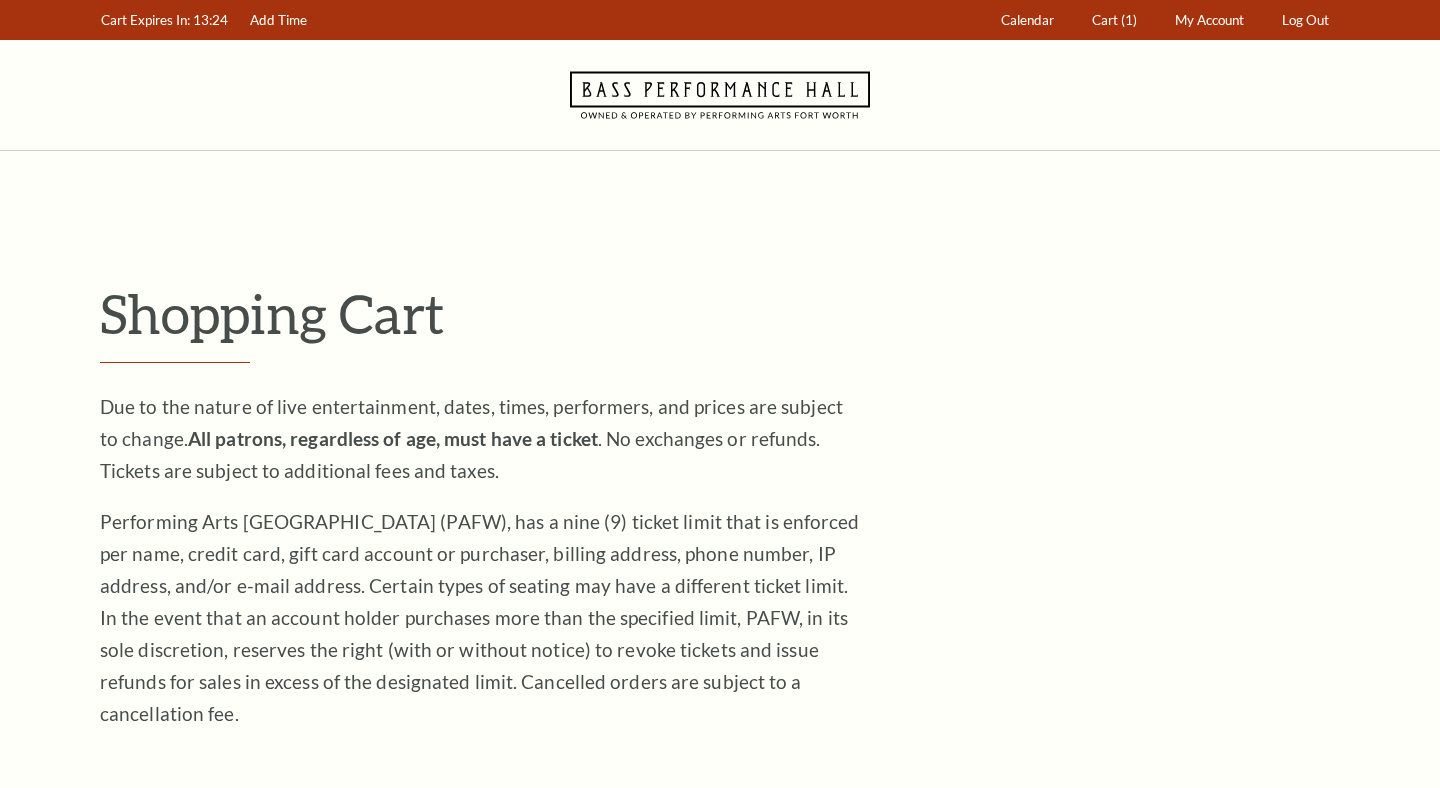 scroll, scrollTop: 0, scrollLeft: 0, axis: both 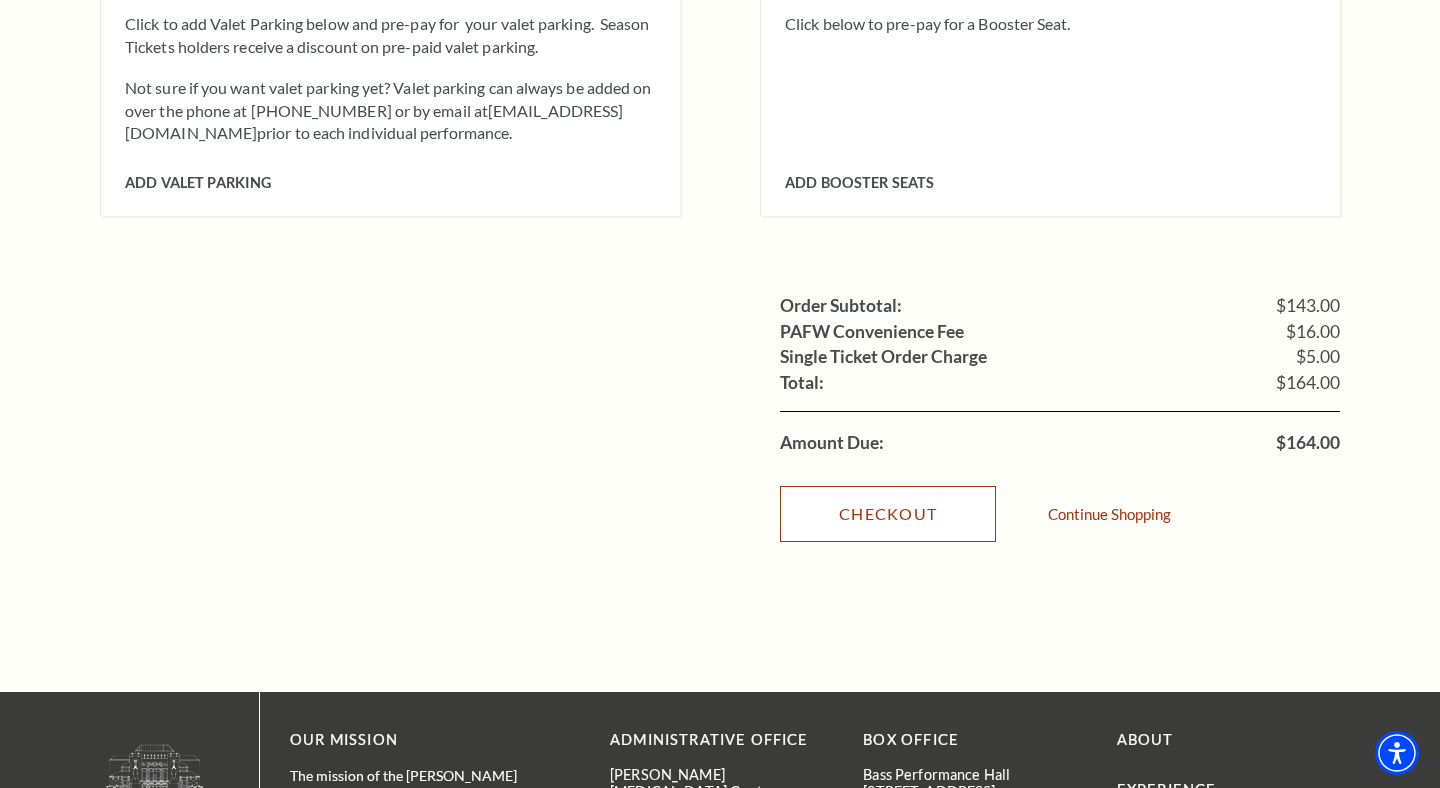 click on "Checkout" at bounding box center [888, 514] 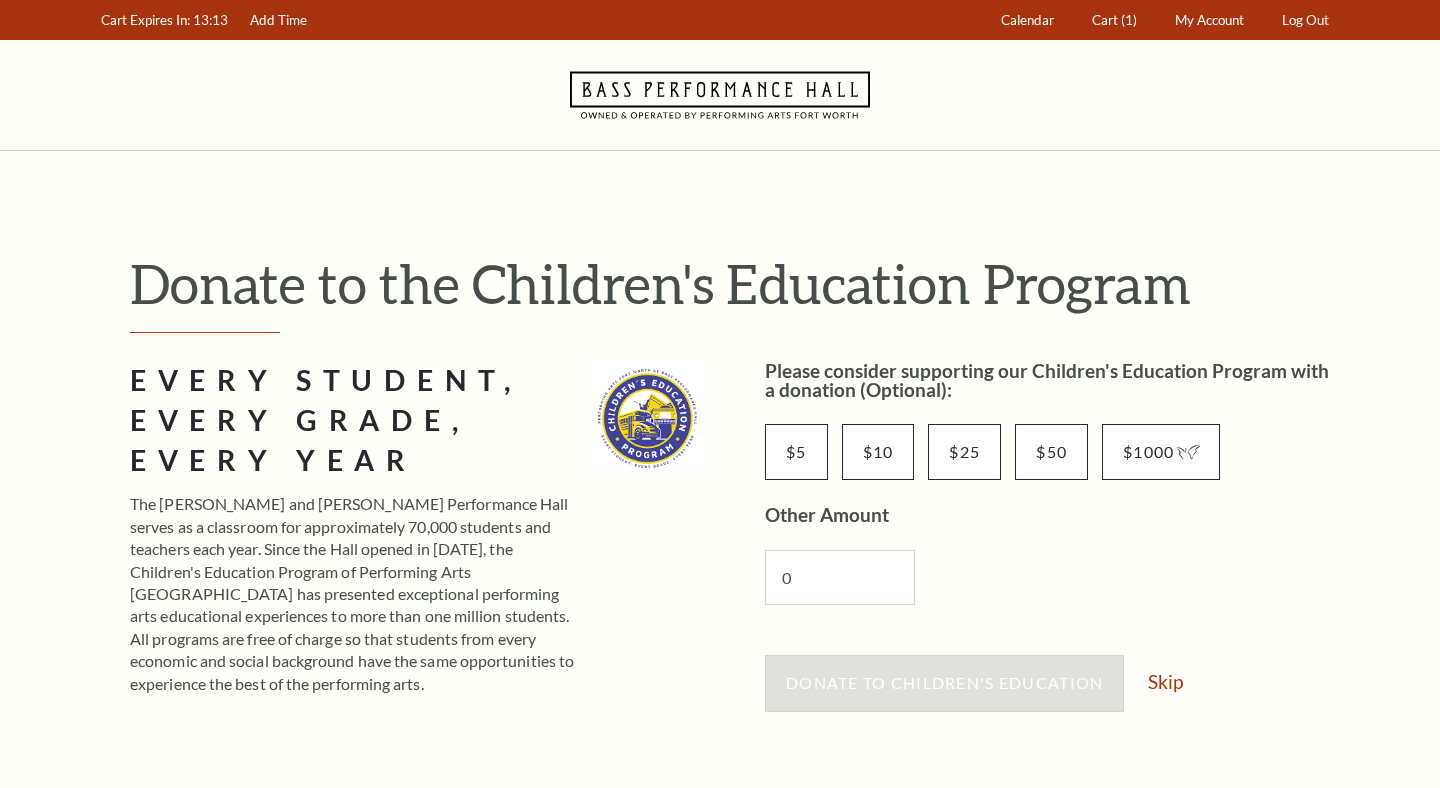 scroll, scrollTop: 0, scrollLeft: 0, axis: both 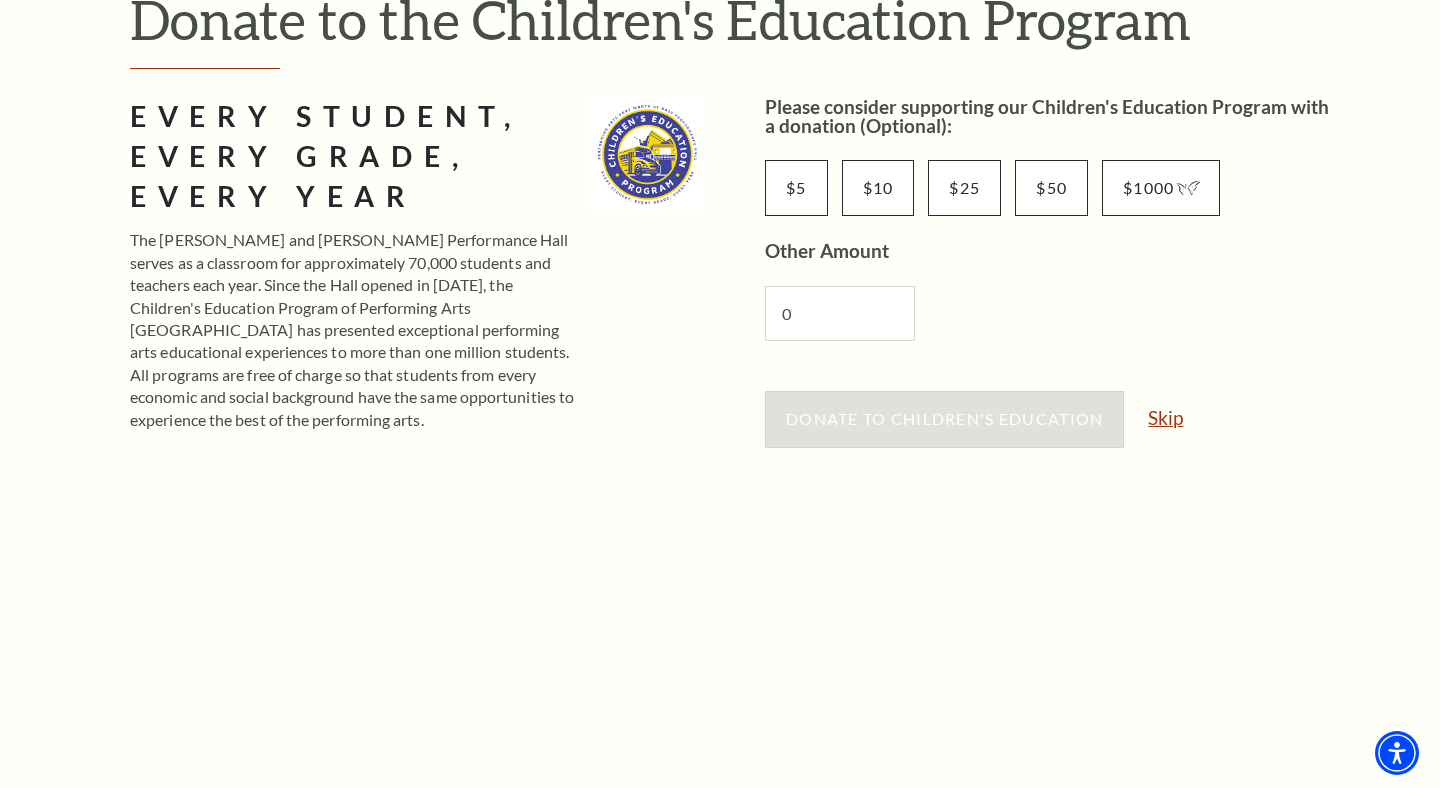 click on "Skip" at bounding box center [1165, 417] 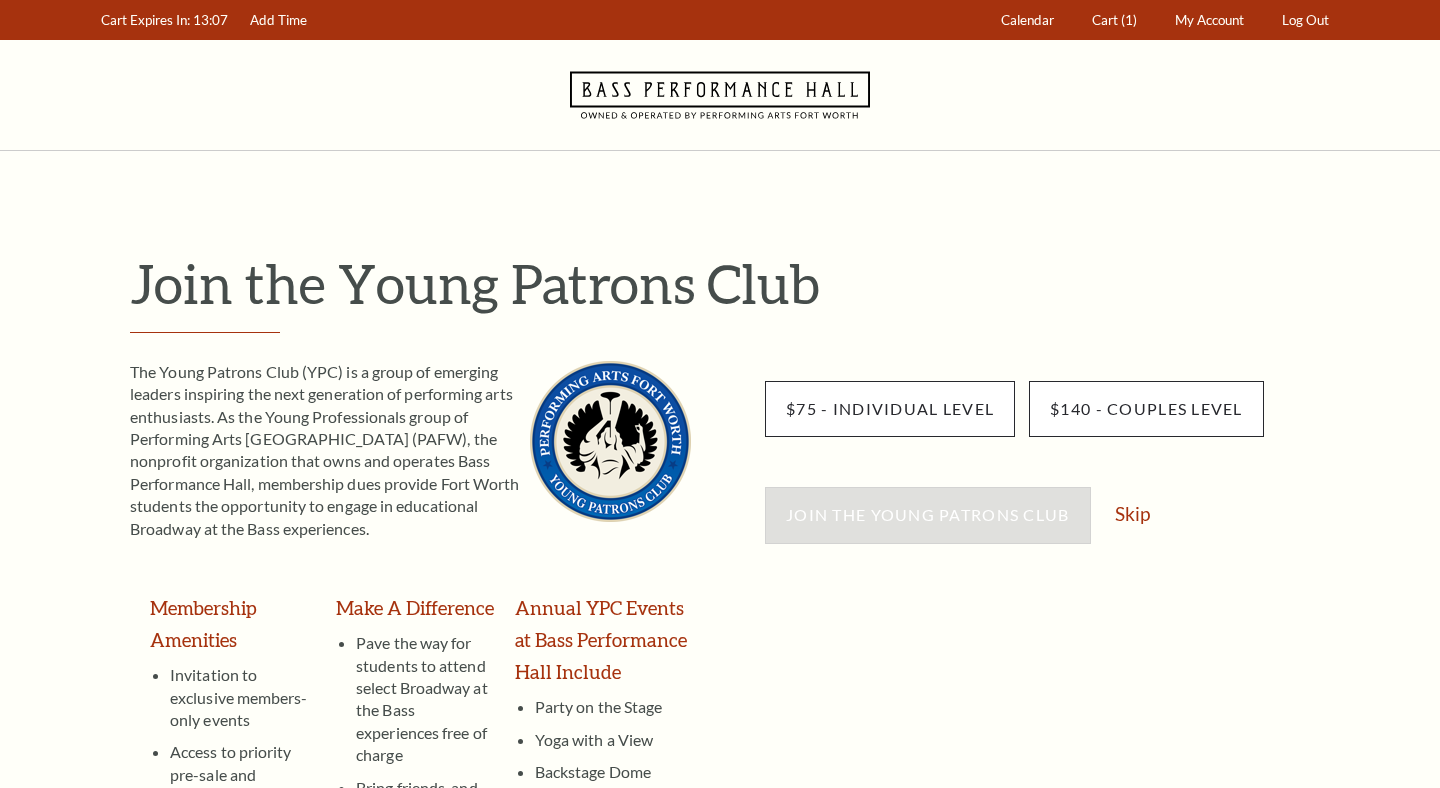 scroll, scrollTop: 0, scrollLeft: 0, axis: both 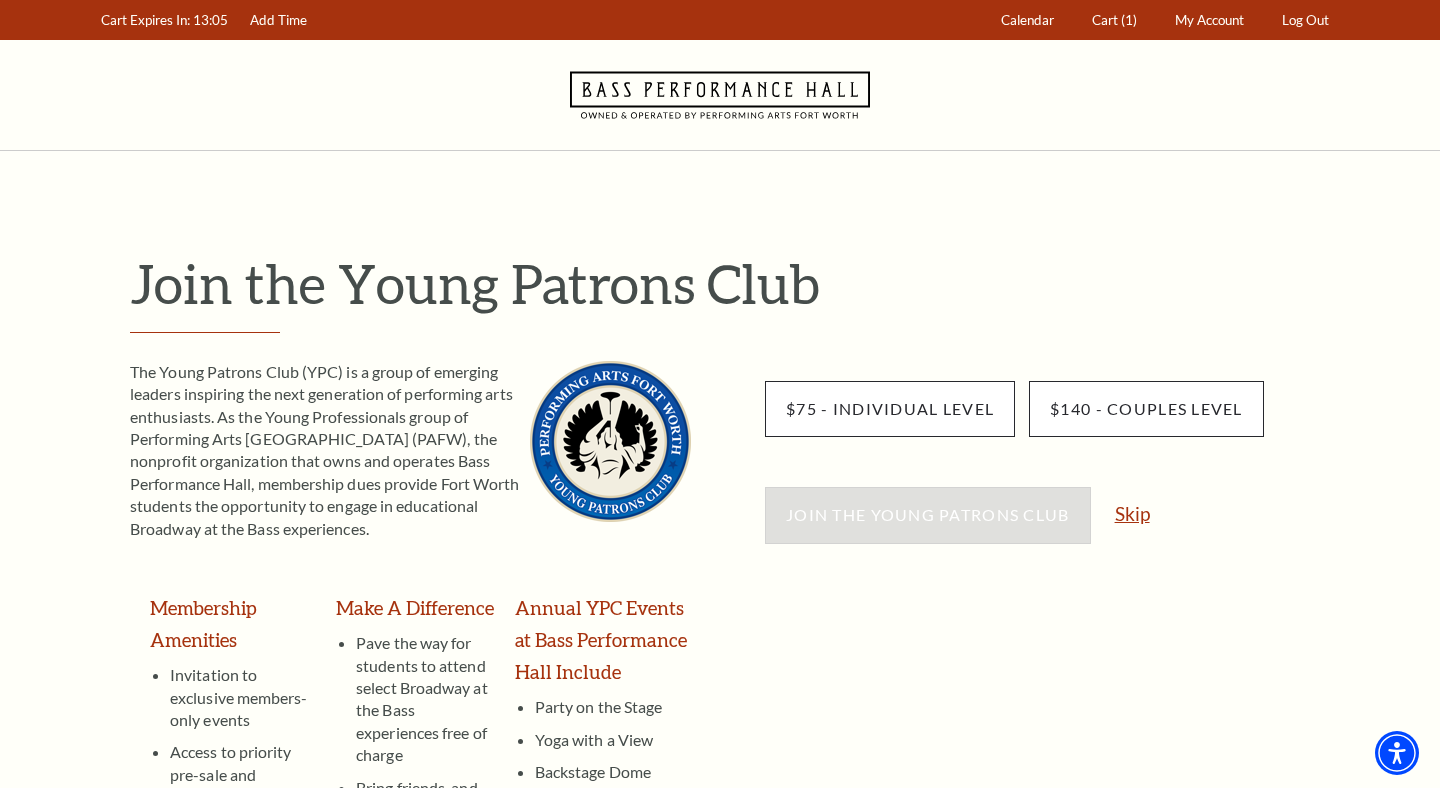 click on "Skip" at bounding box center [1132, 513] 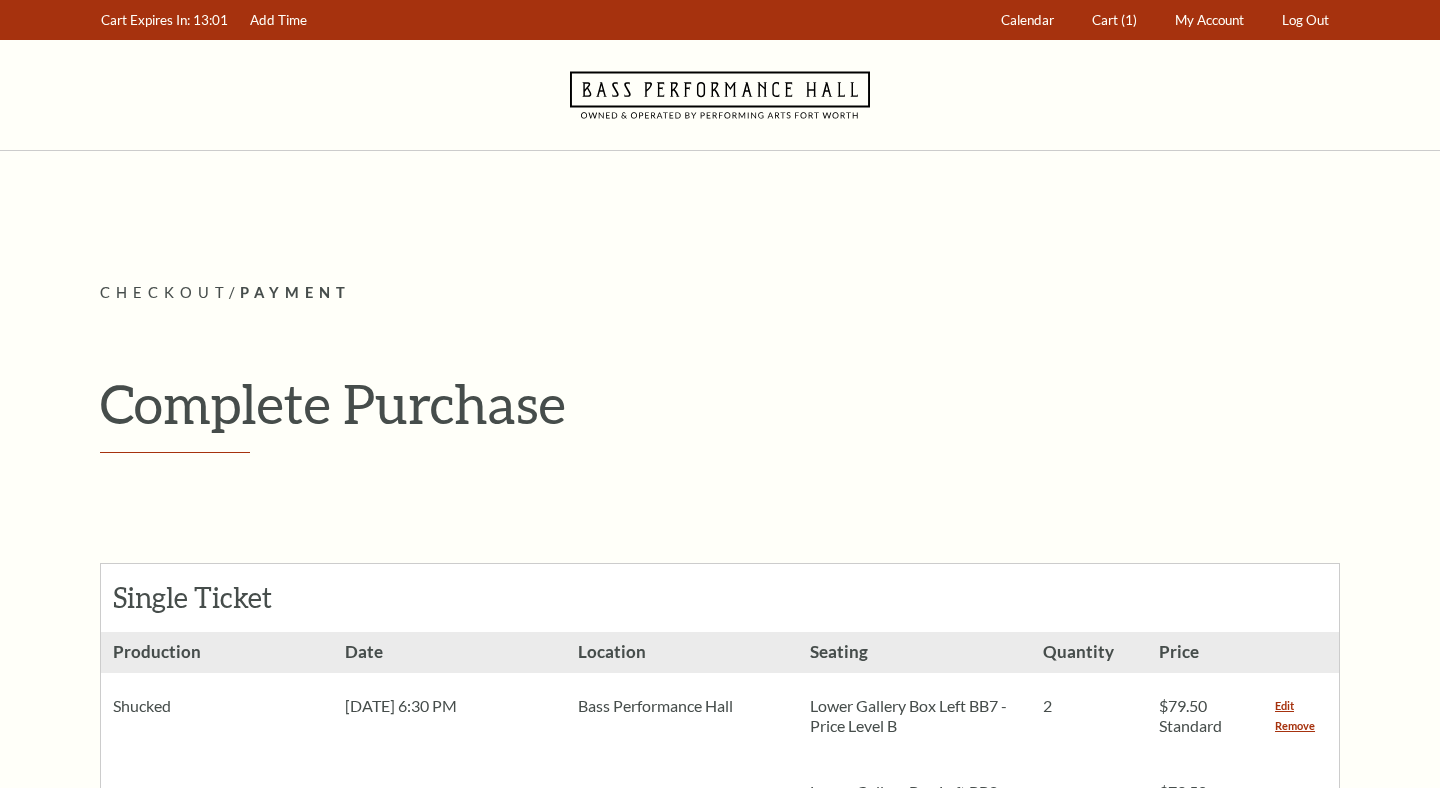 scroll, scrollTop: 0, scrollLeft: 0, axis: both 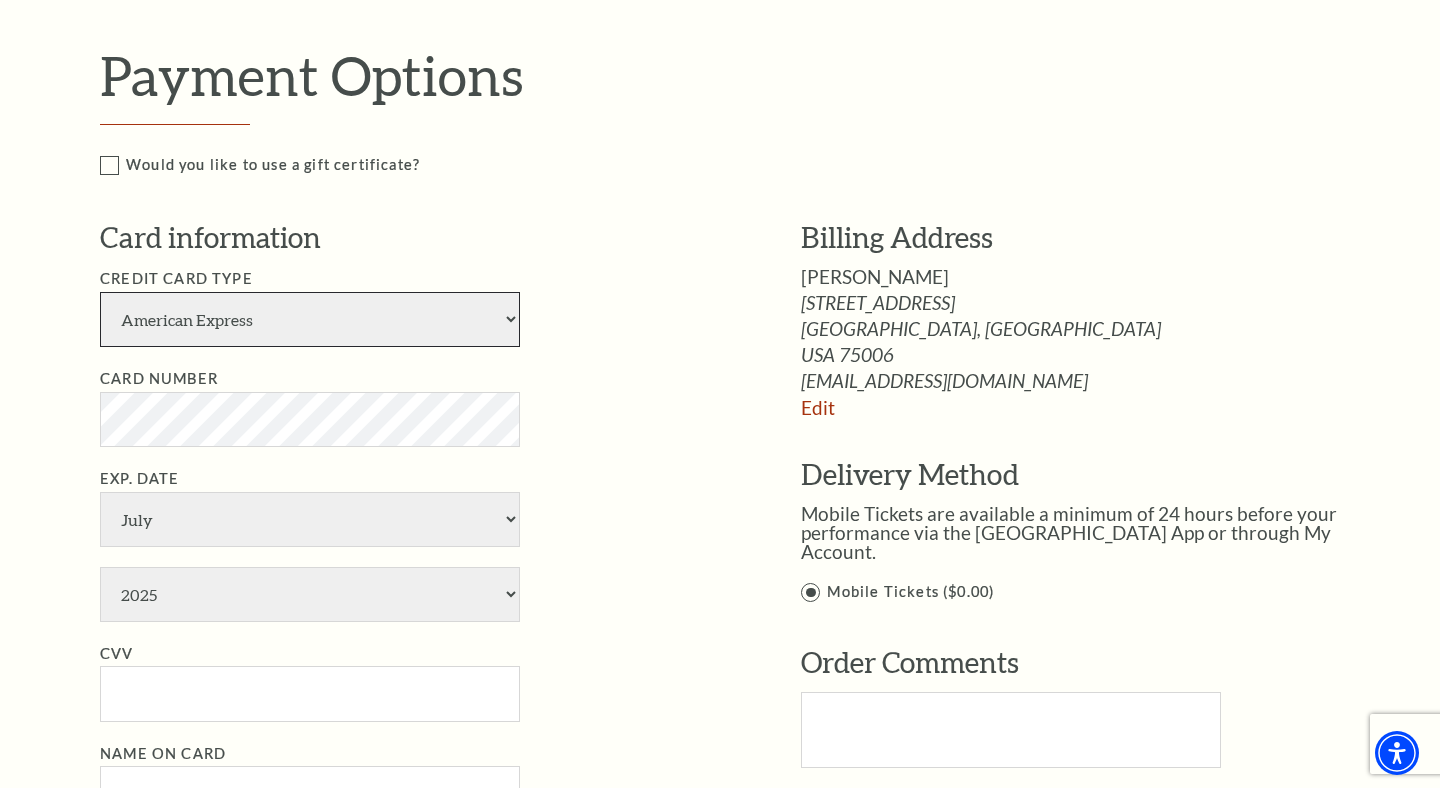 click on "American Express
Visa
Master Card
Discover" at bounding box center (310, 319) 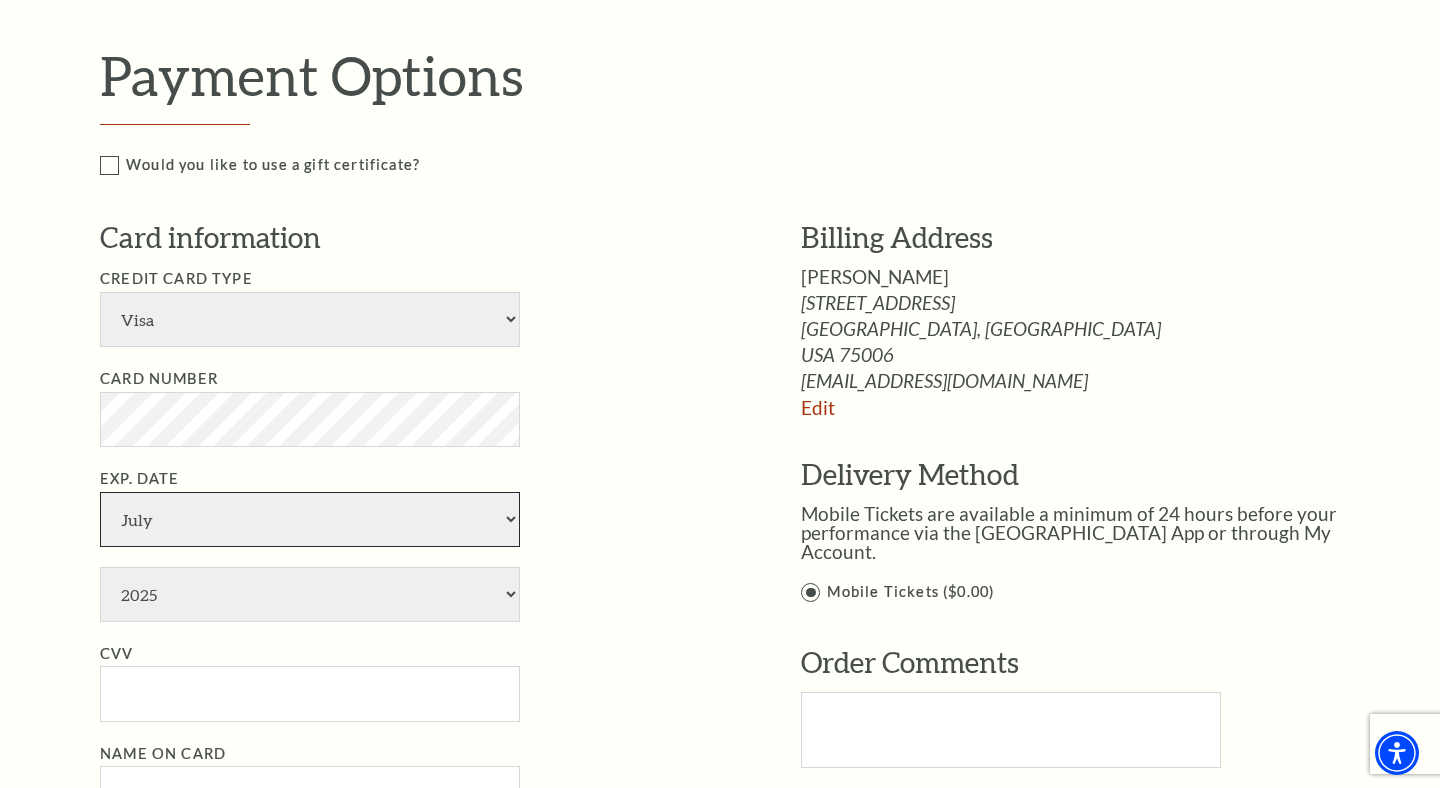 select on "12" 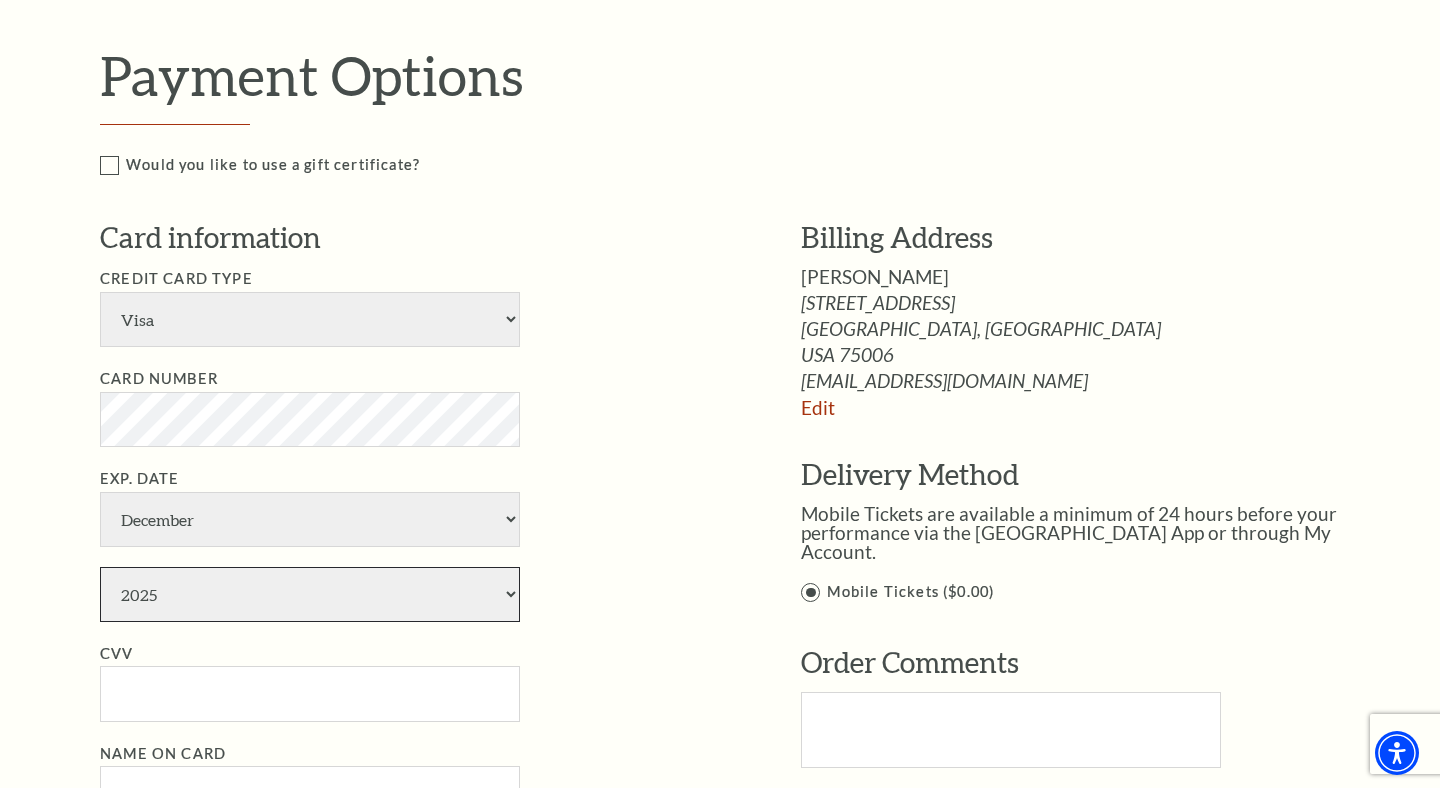 select on "2029" 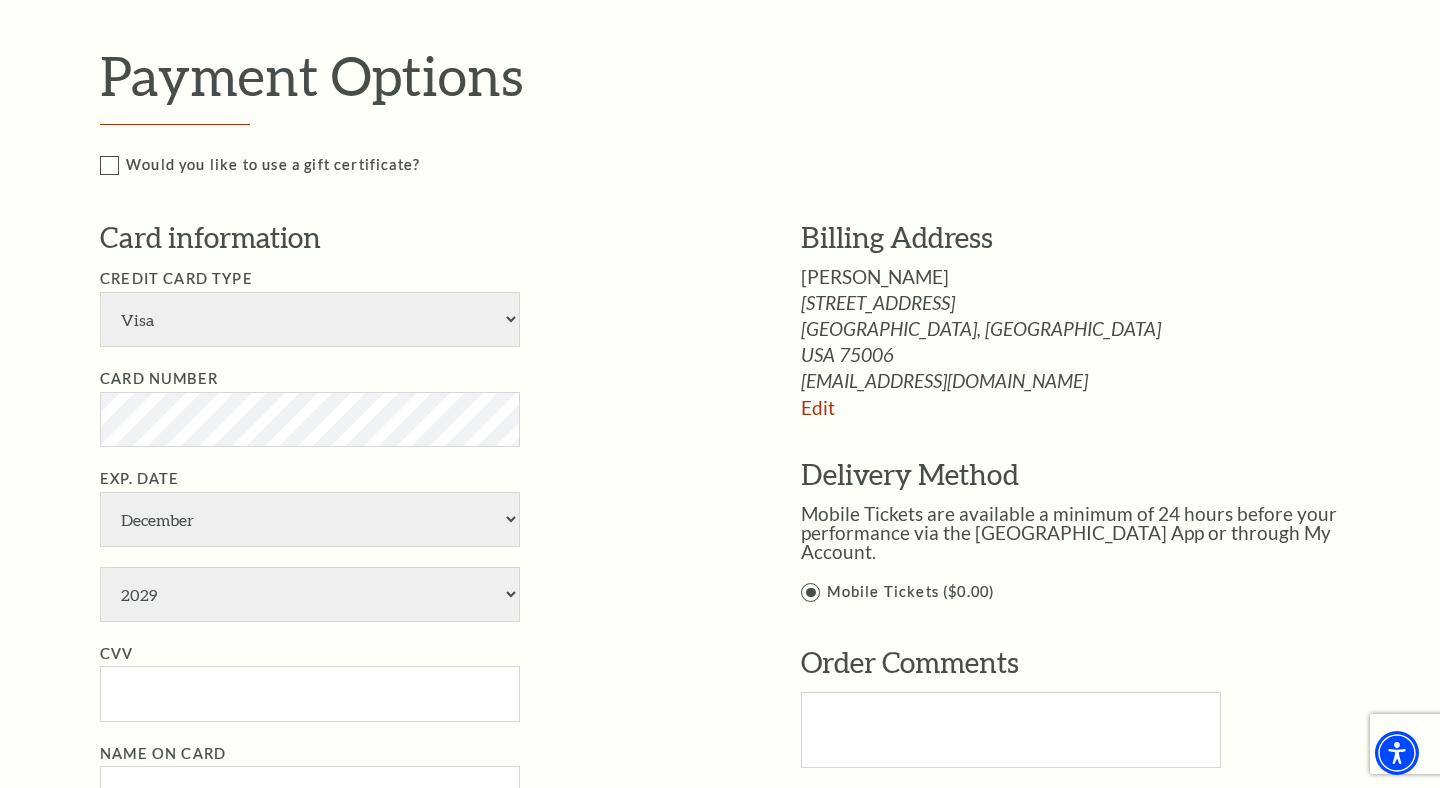 type on "322" 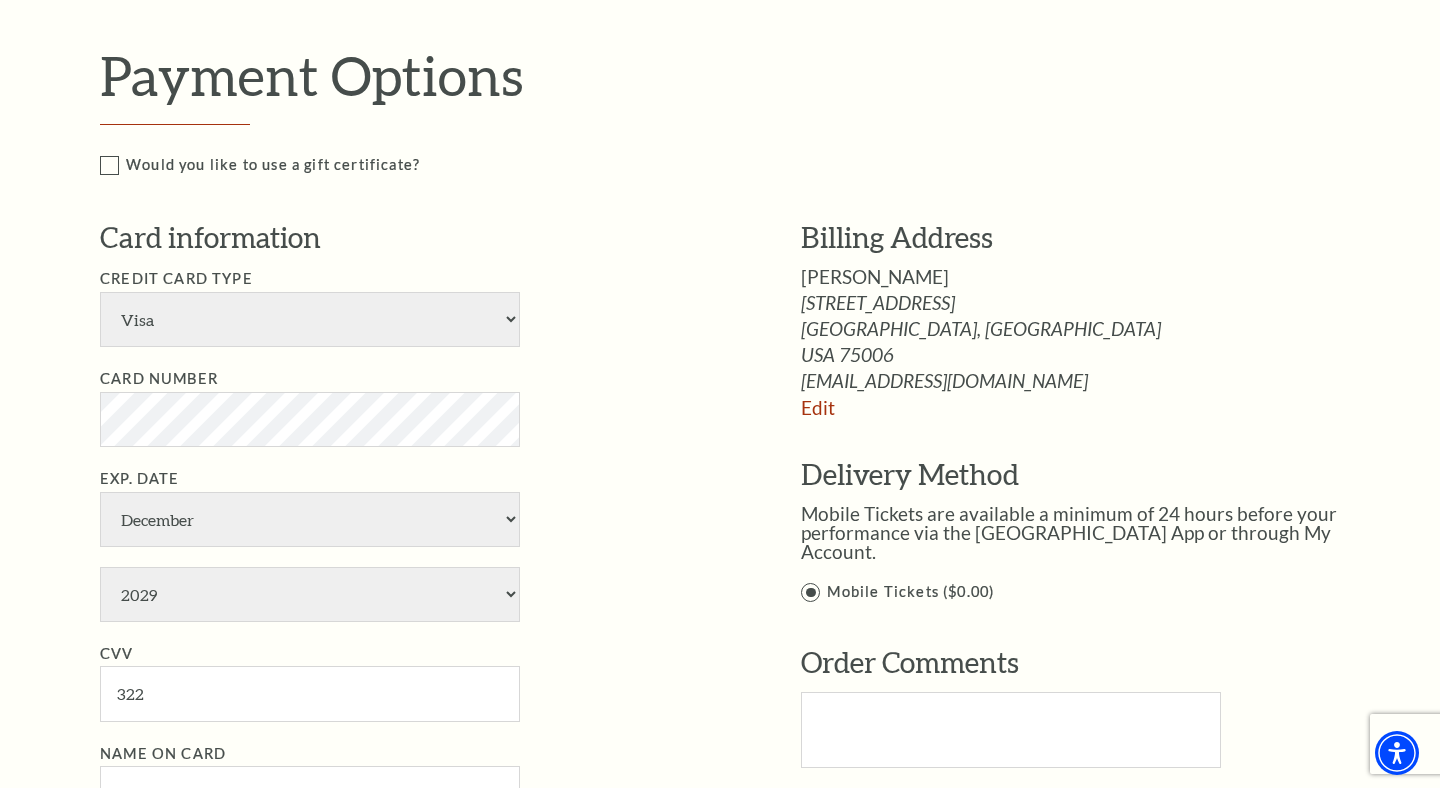 type on "Chelsea Tomek" 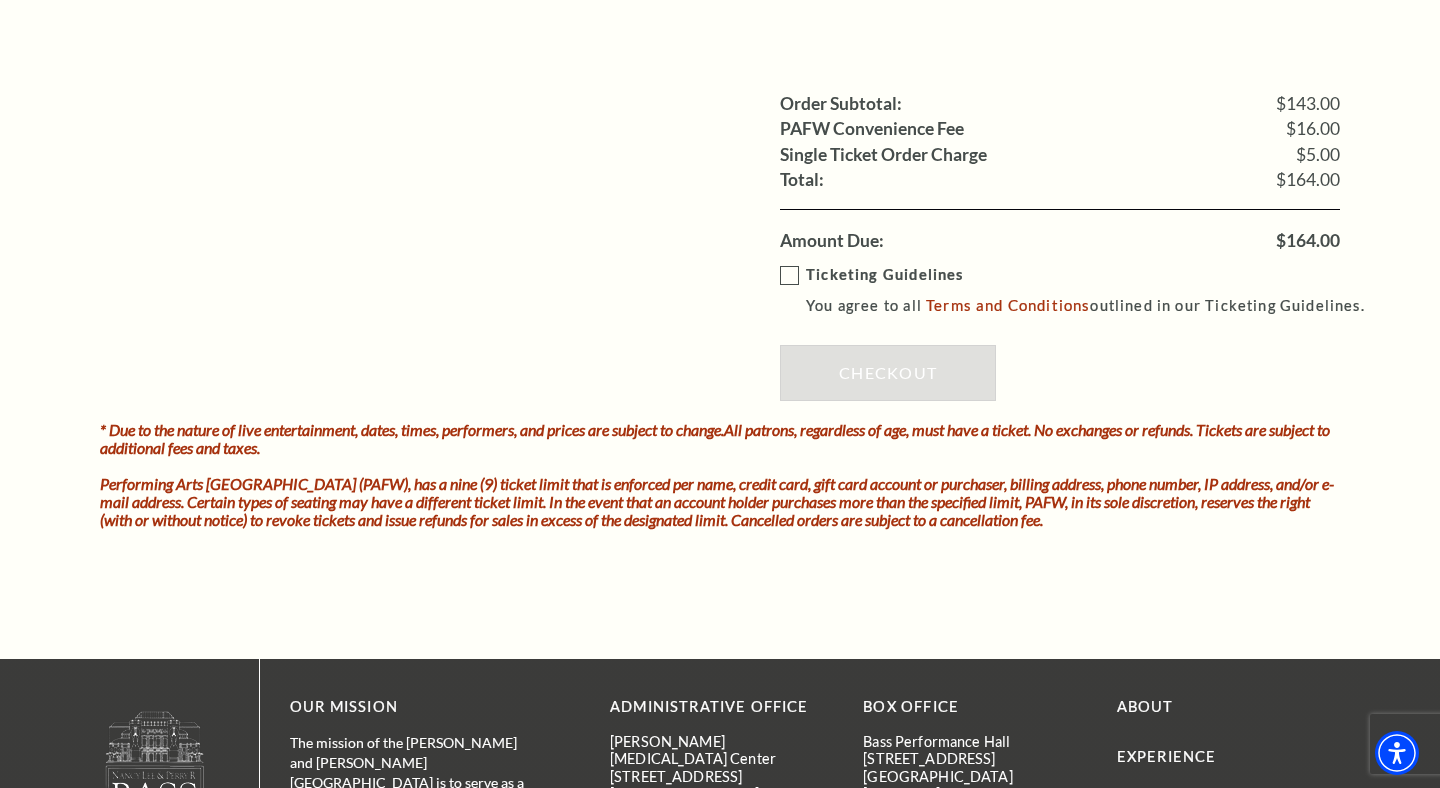 scroll, scrollTop: 1768, scrollLeft: 0, axis: vertical 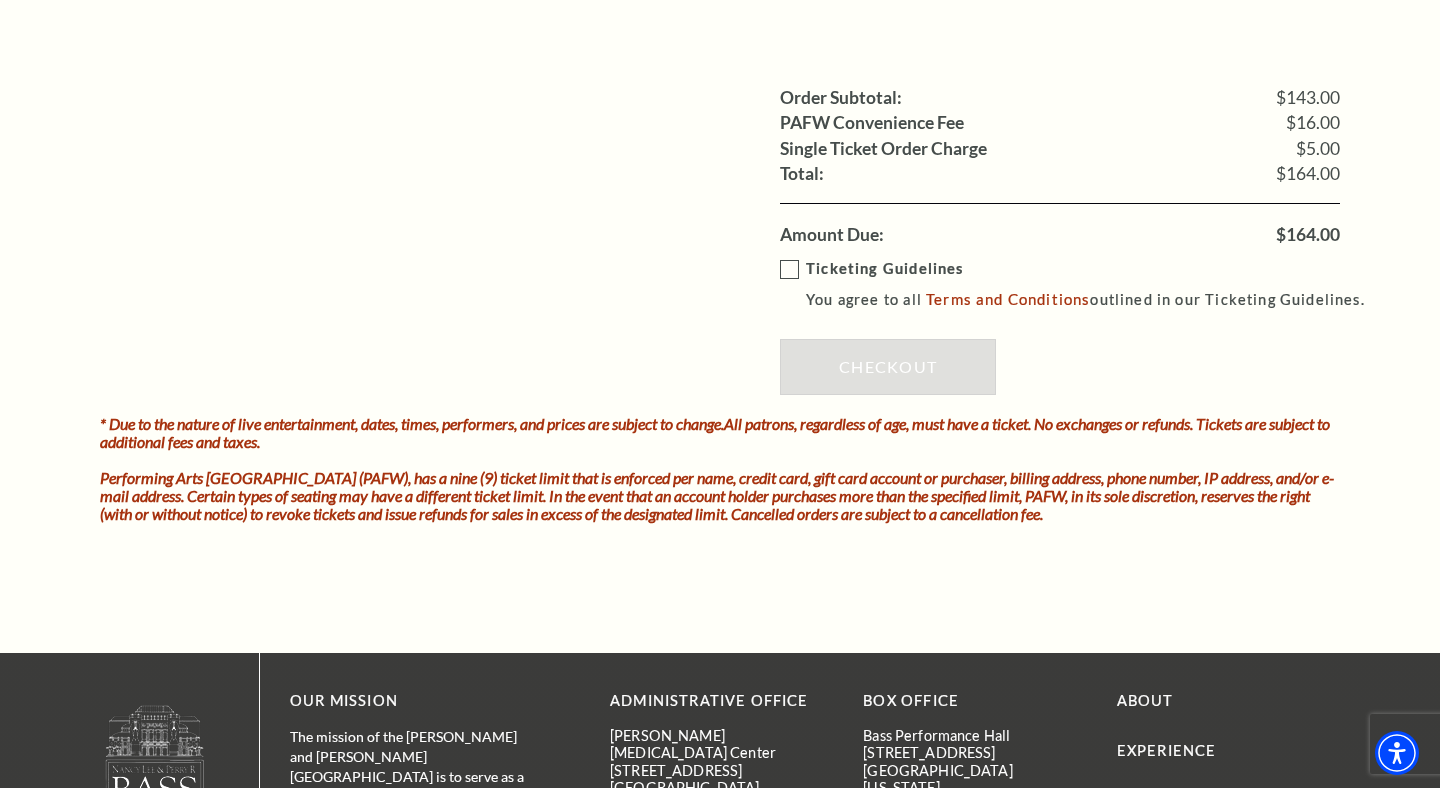click on "Ticketing Guidelines
You agree to all   Terms and Conditions  outlined in our Ticketing Guidelines." at bounding box center [1081, 284] 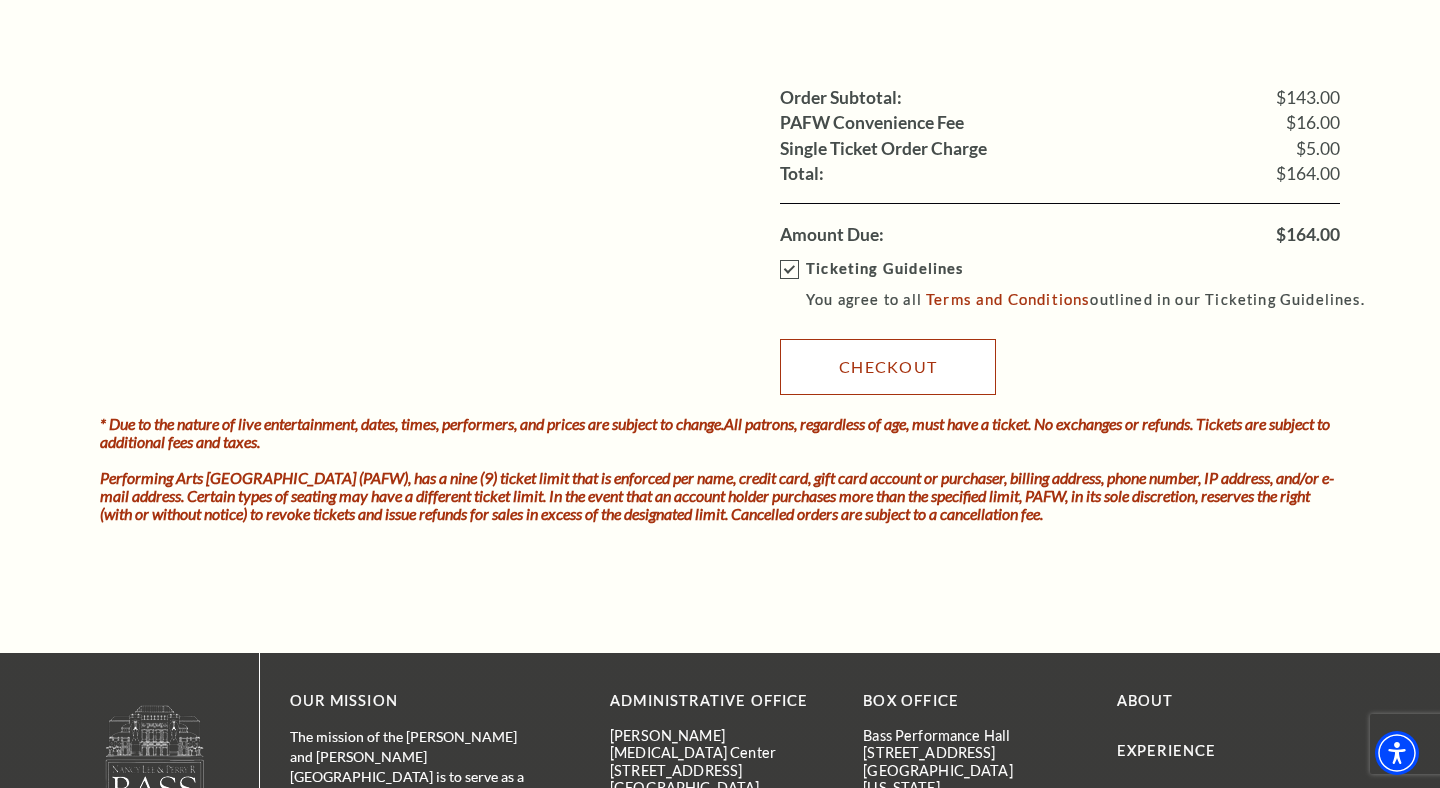 click on "Checkout" at bounding box center [888, 367] 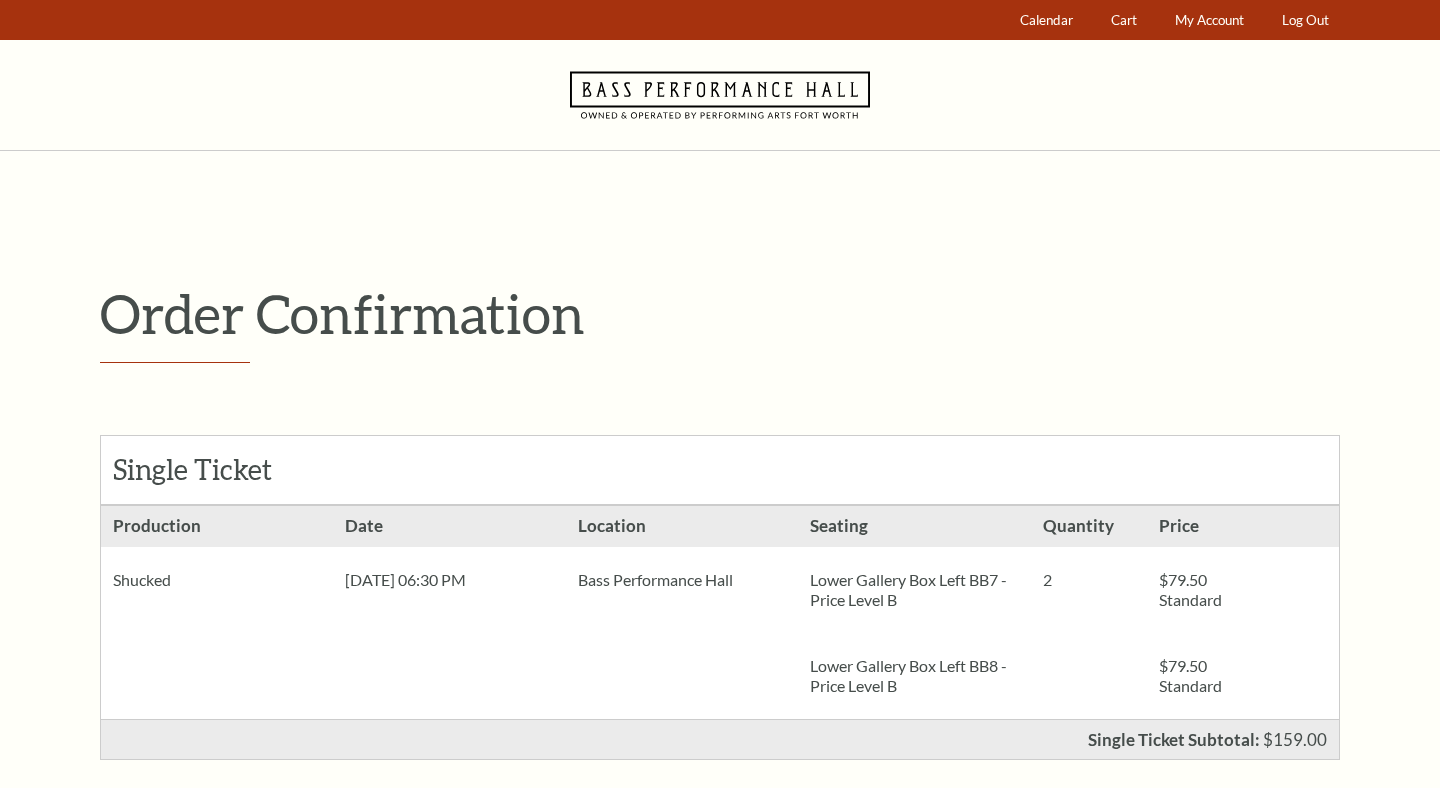 scroll, scrollTop: 0, scrollLeft: 0, axis: both 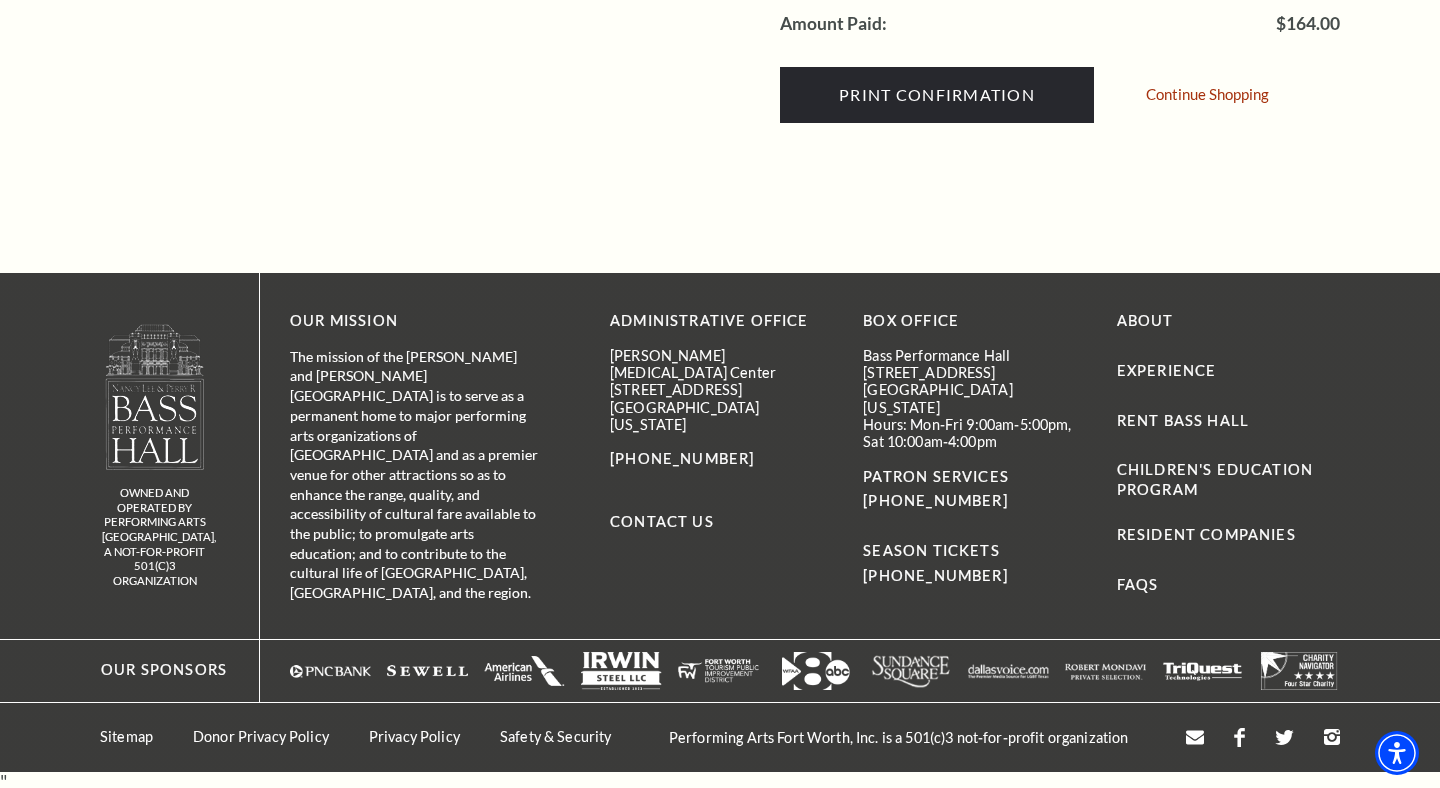 drag, startPoint x: 369, startPoint y: 562, endPoint x: 288, endPoint y: 309, distance: 265.65015 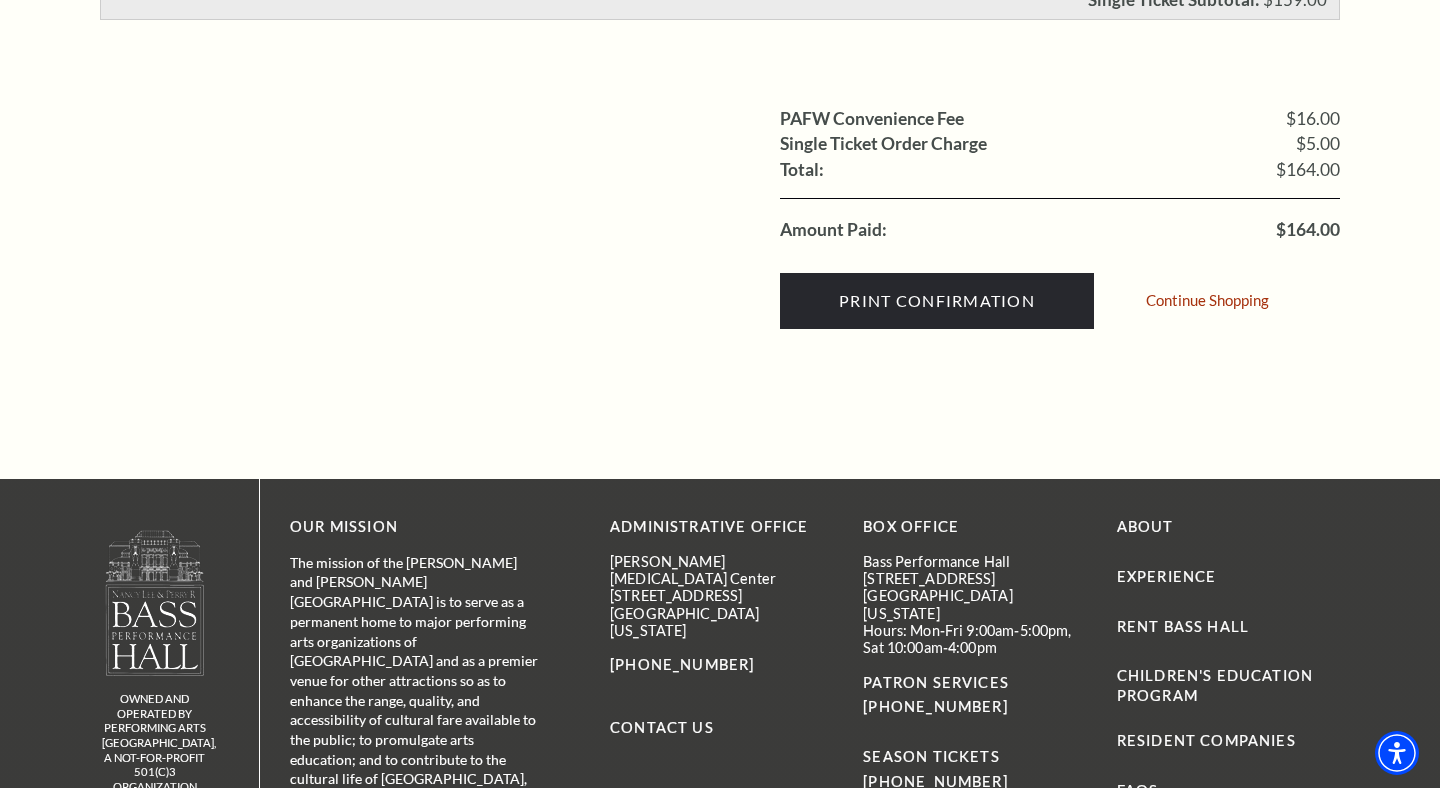 scroll, scrollTop: 747, scrollLeft: 0, axis: vertical 